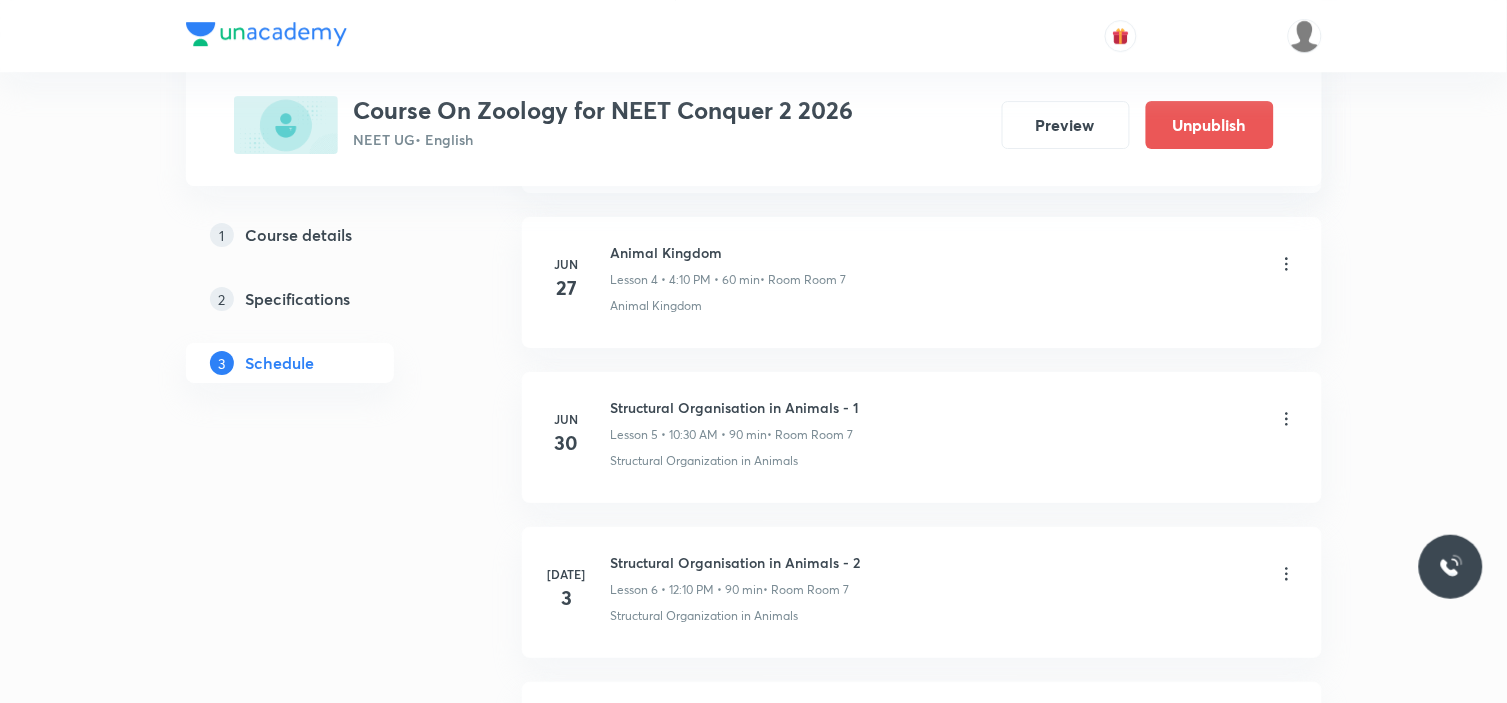 scroll, scrollTop: 1687, scrollLeft: 0, axis: vertical 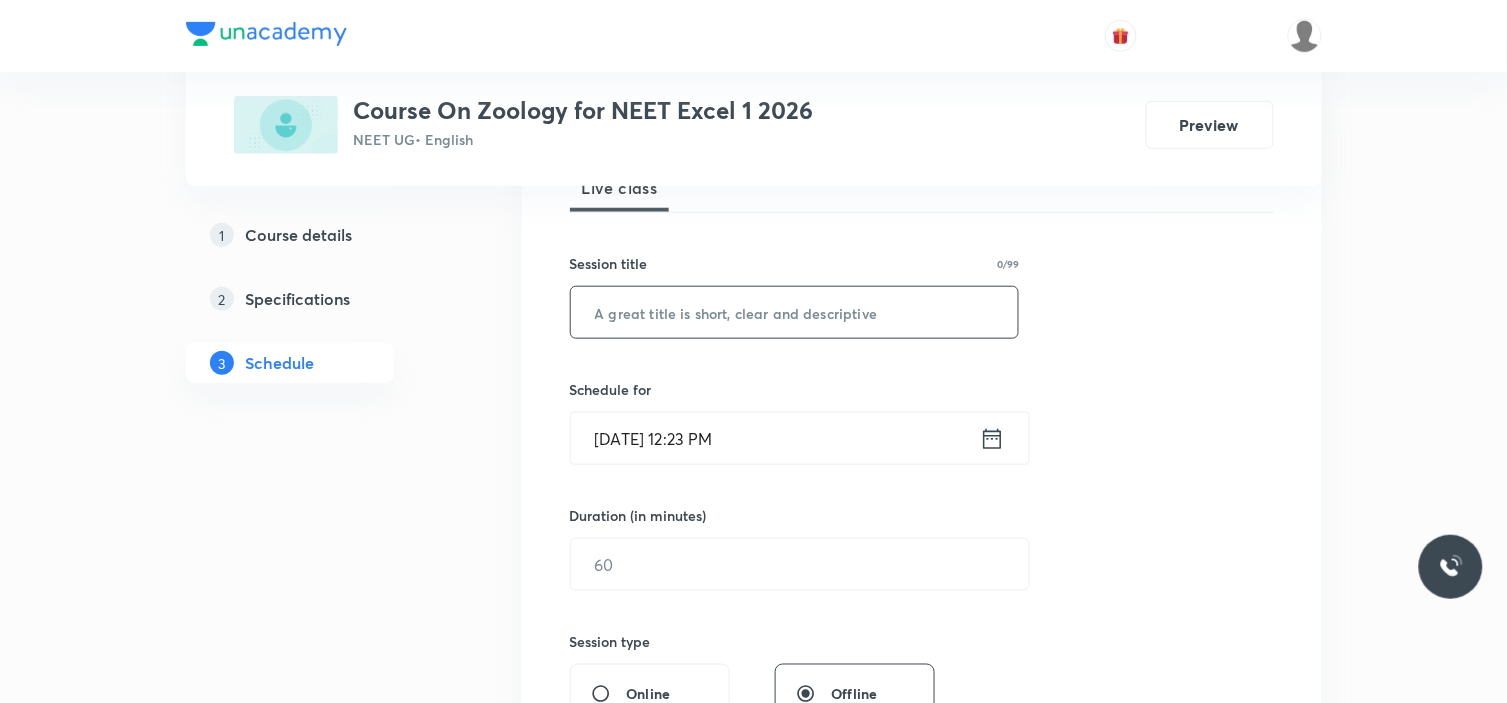 click at bounding box center (795, 312) 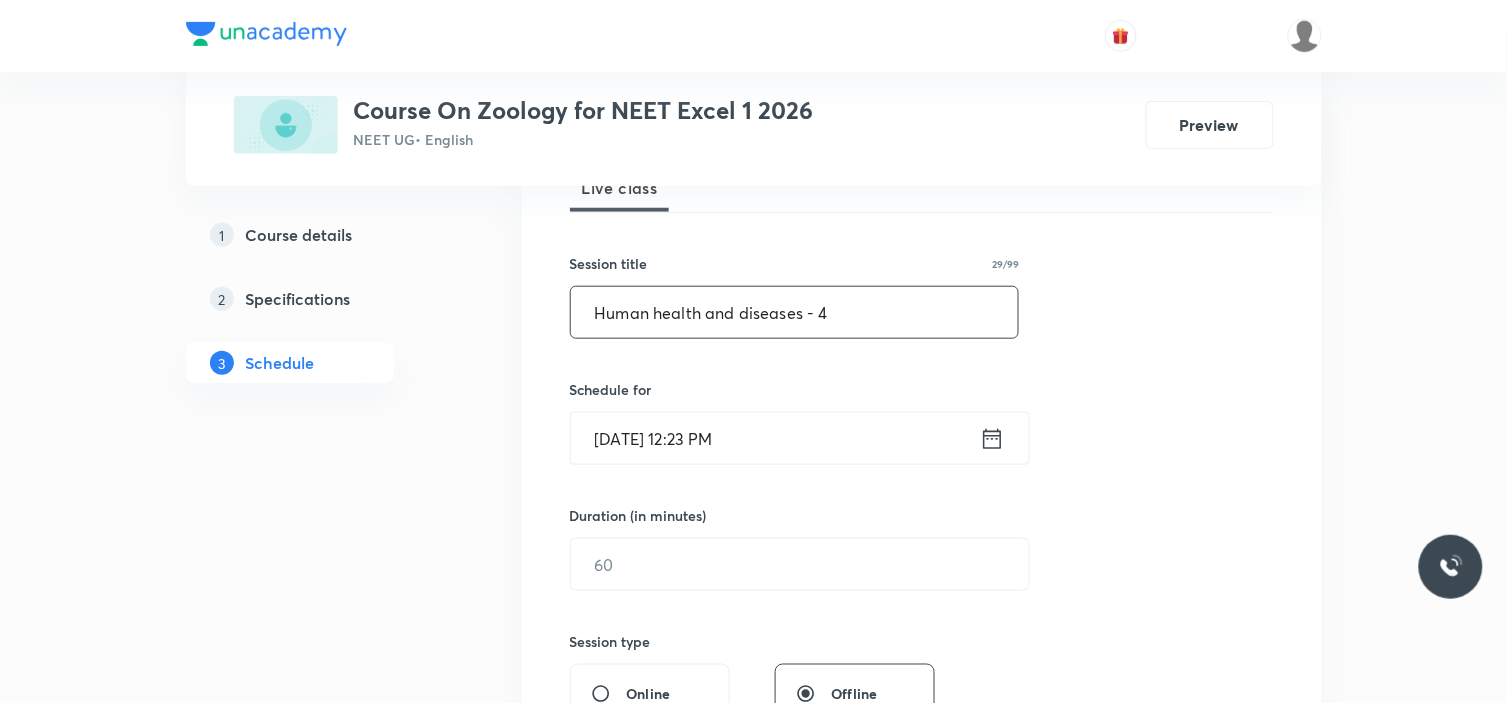 type on "Human health and diseases - 4" 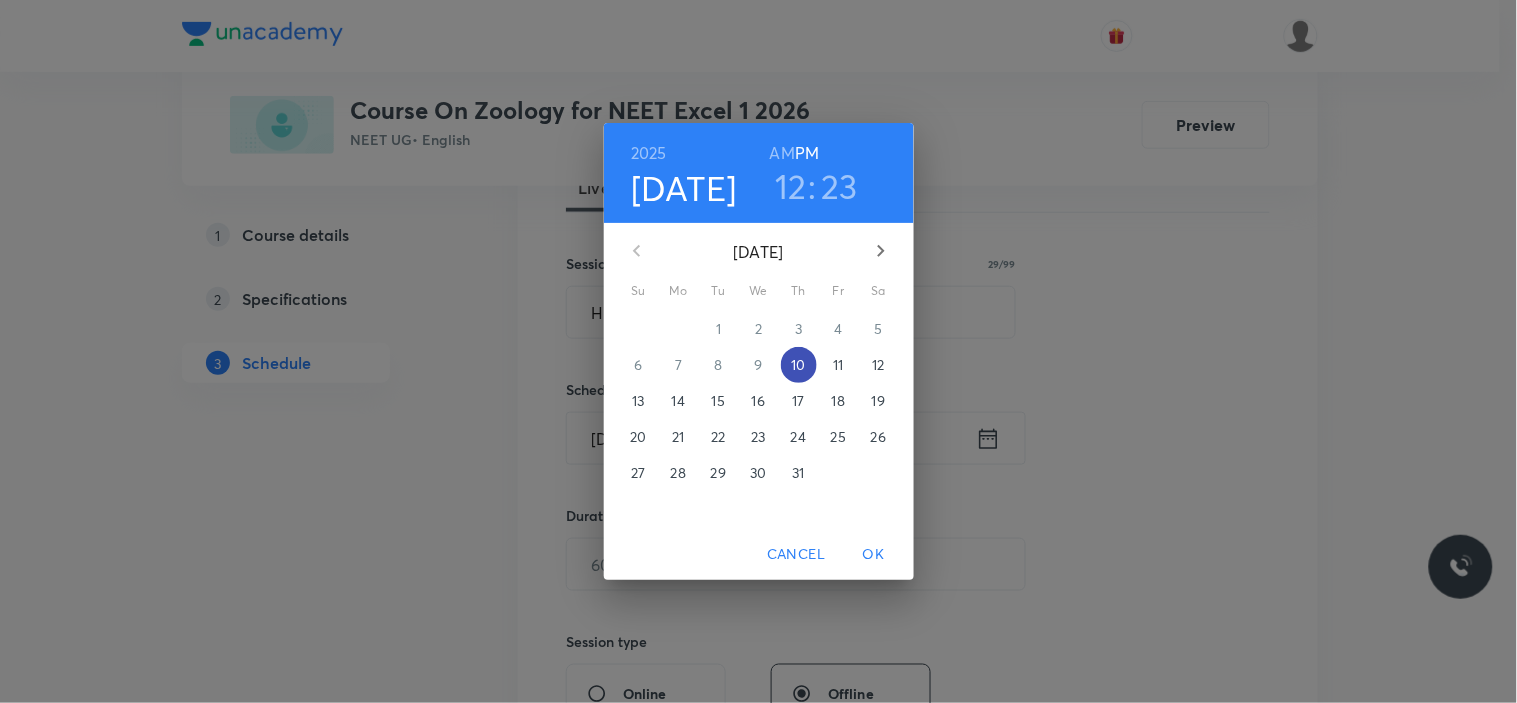 click on "10" at bounding box center [798, 365] 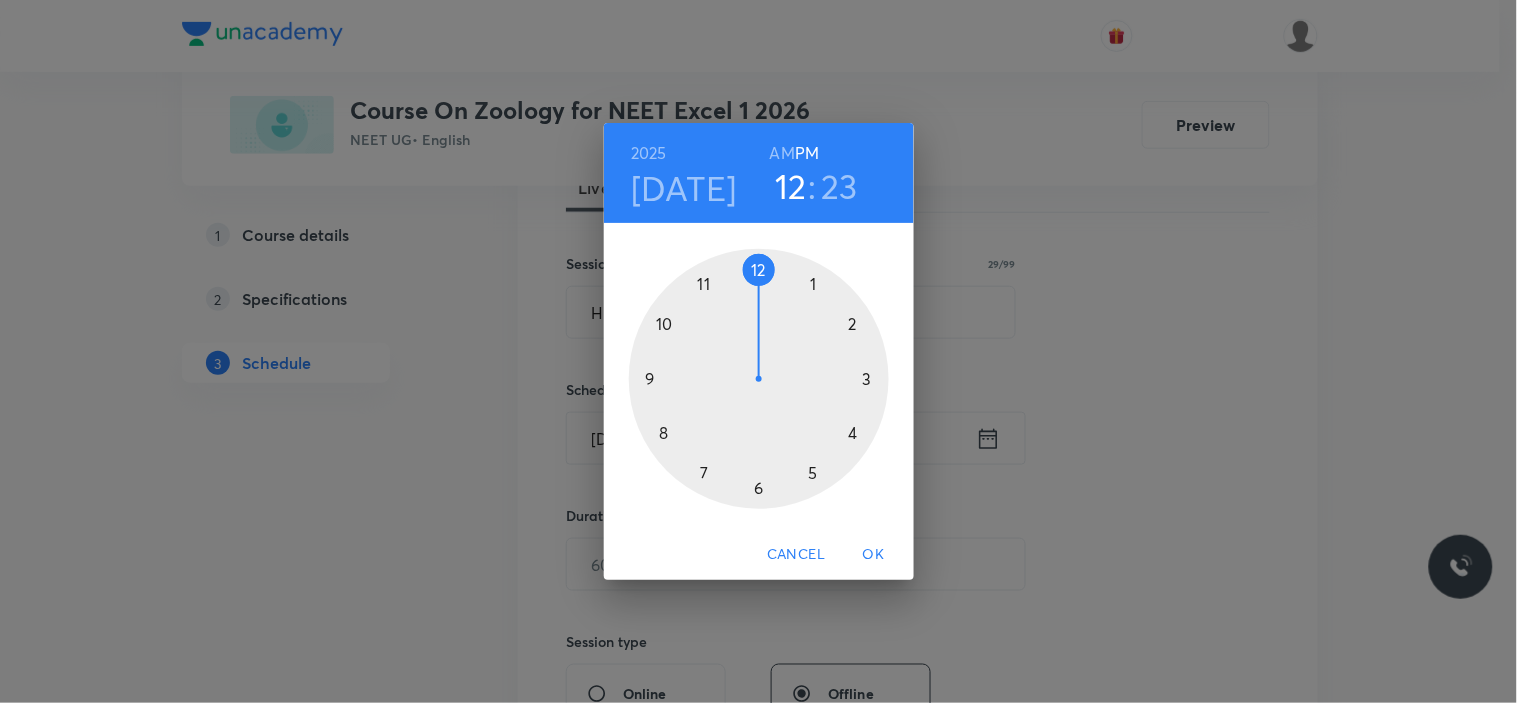 click at bounding box center (759, 379) 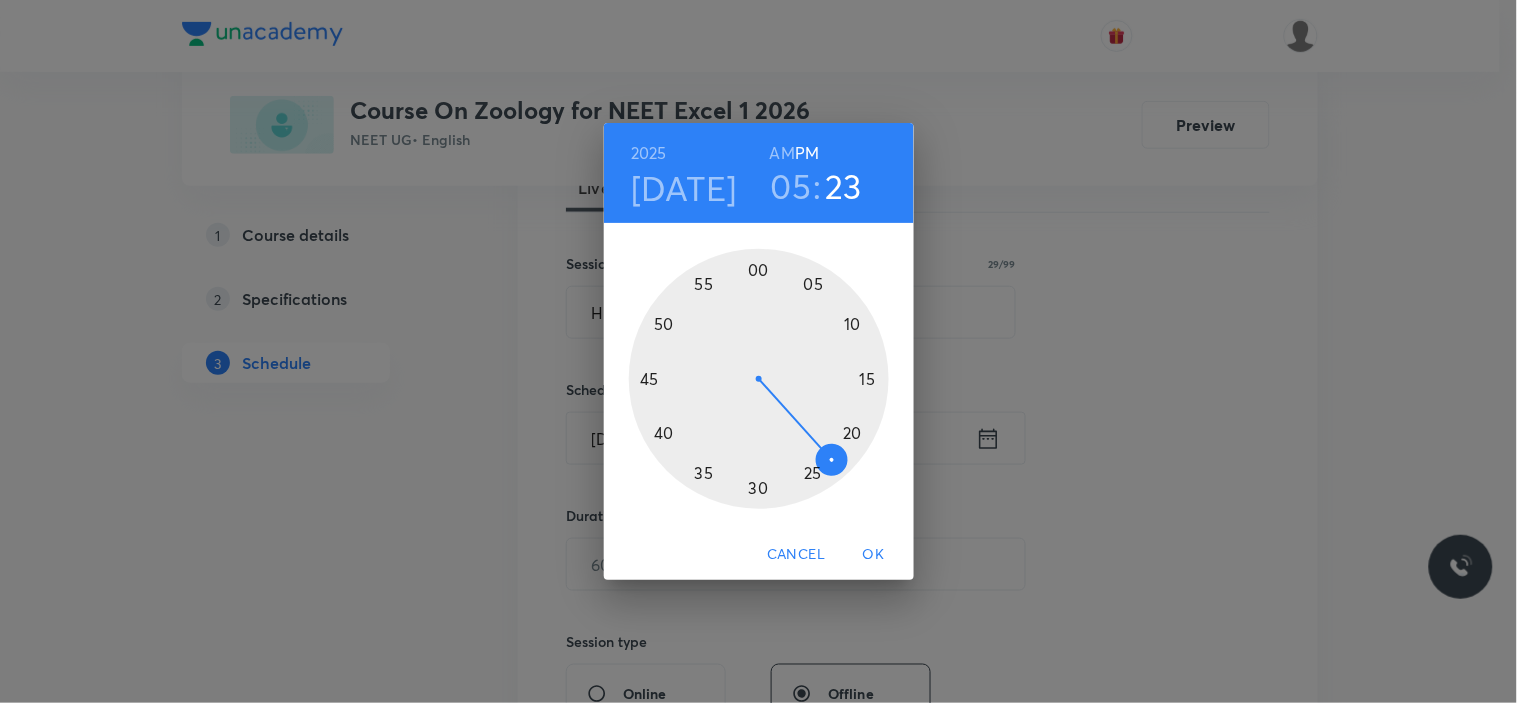 click at bounding box center (759, 379) 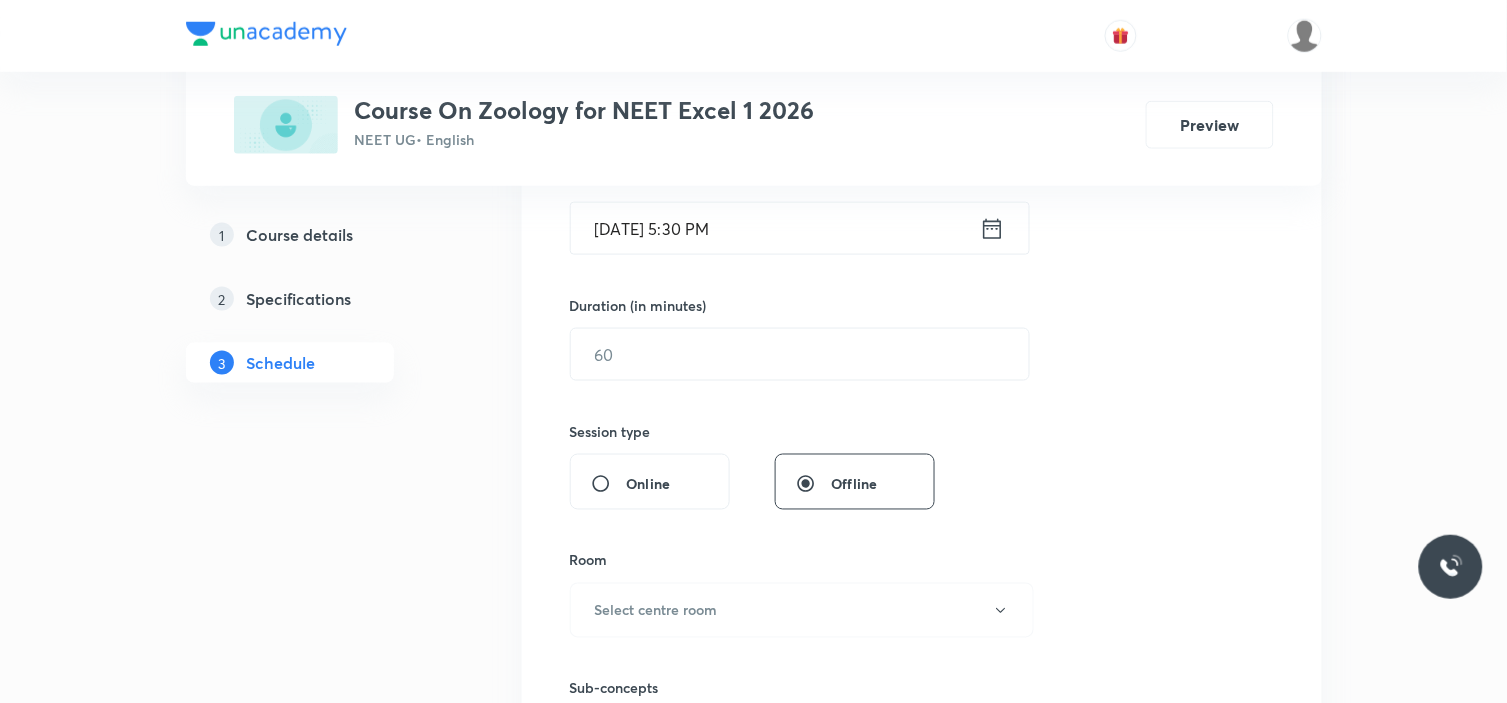 scroll, scrollTop: 525, scrollLeft: 0, axis: vertical 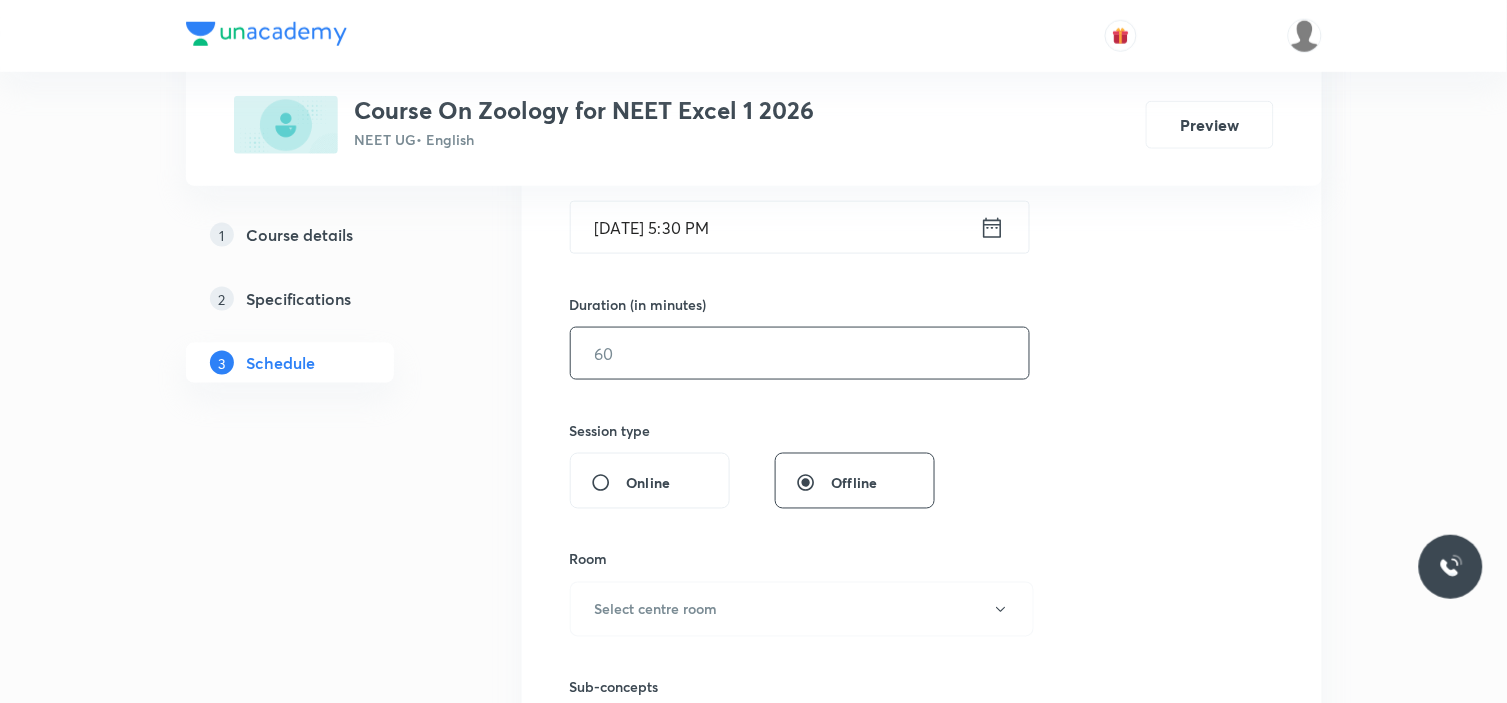 click at bounding box center [800, 353] 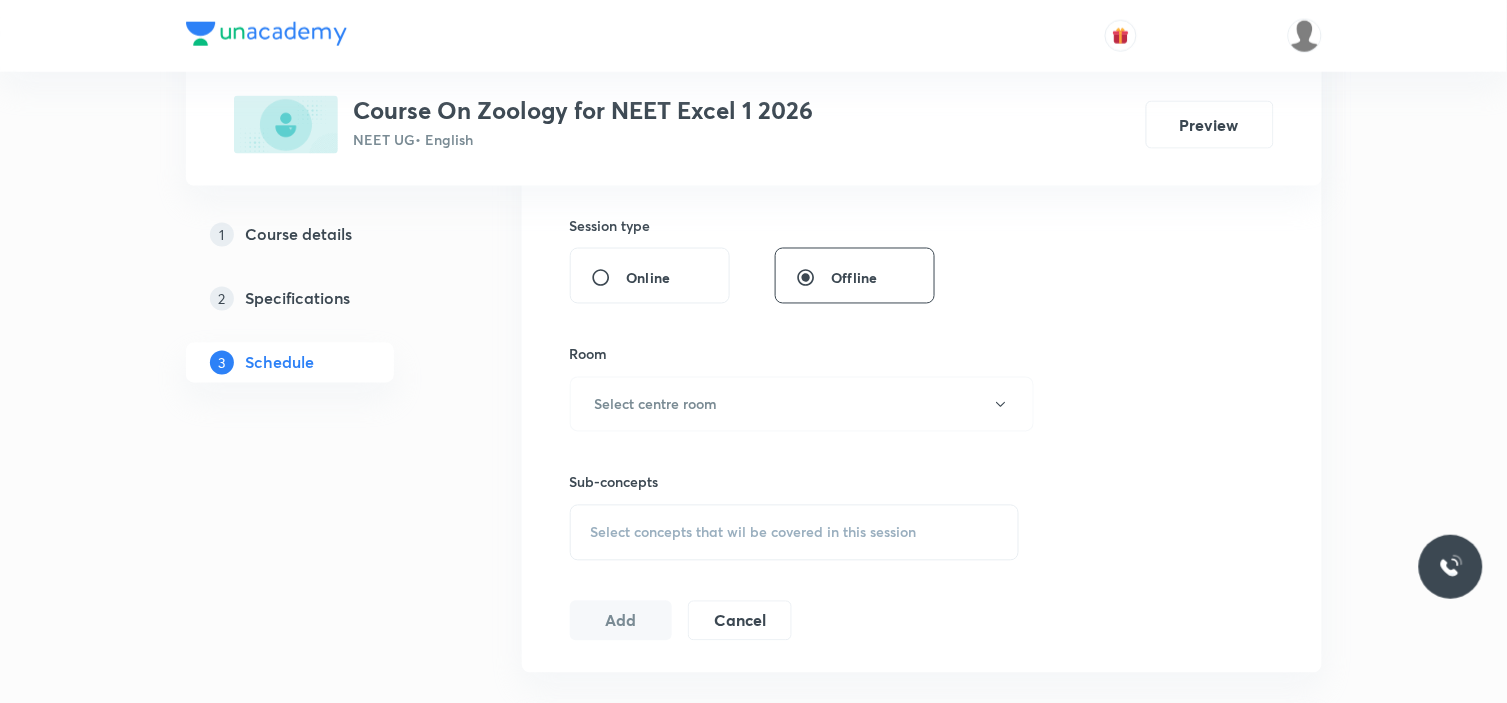 scroll, scrollTop: 731, scrollLeft: 0, axis: vertical 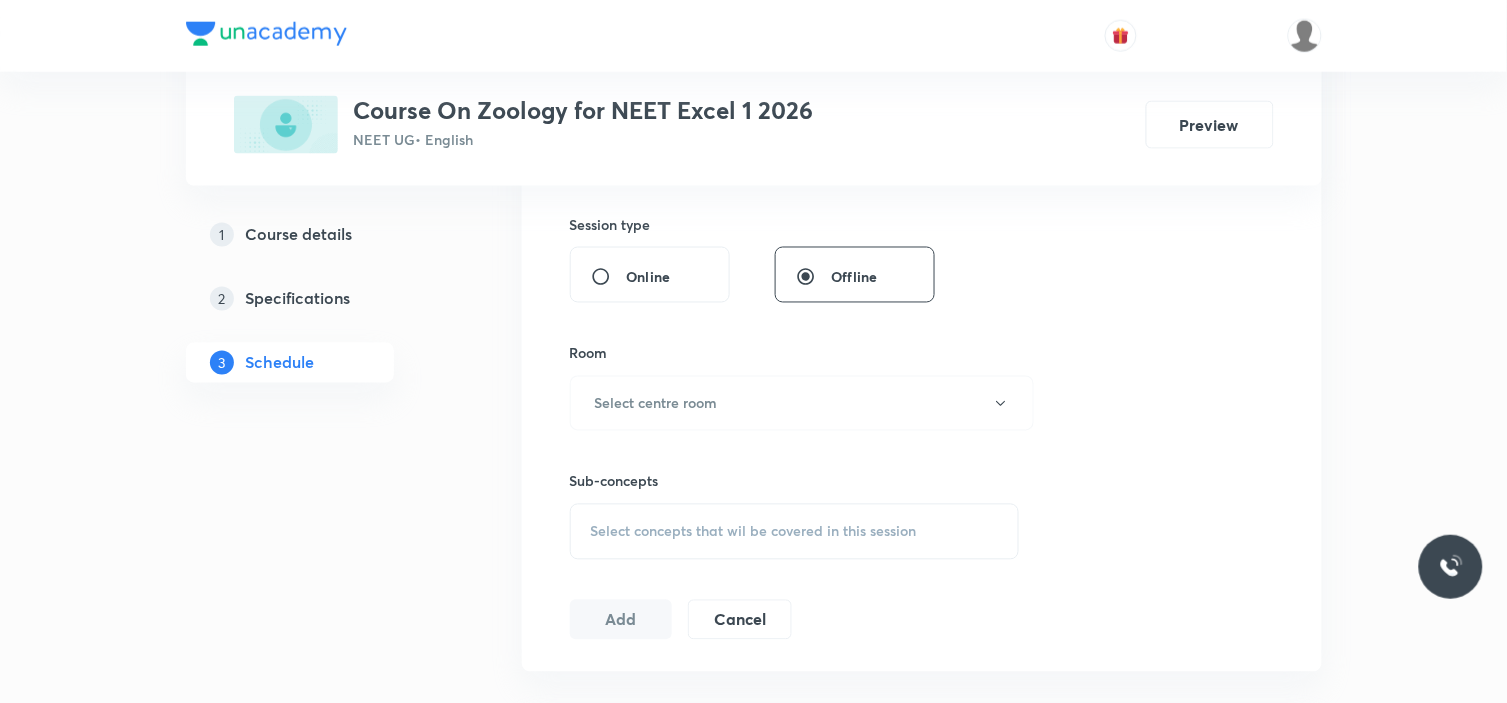 type on "90" 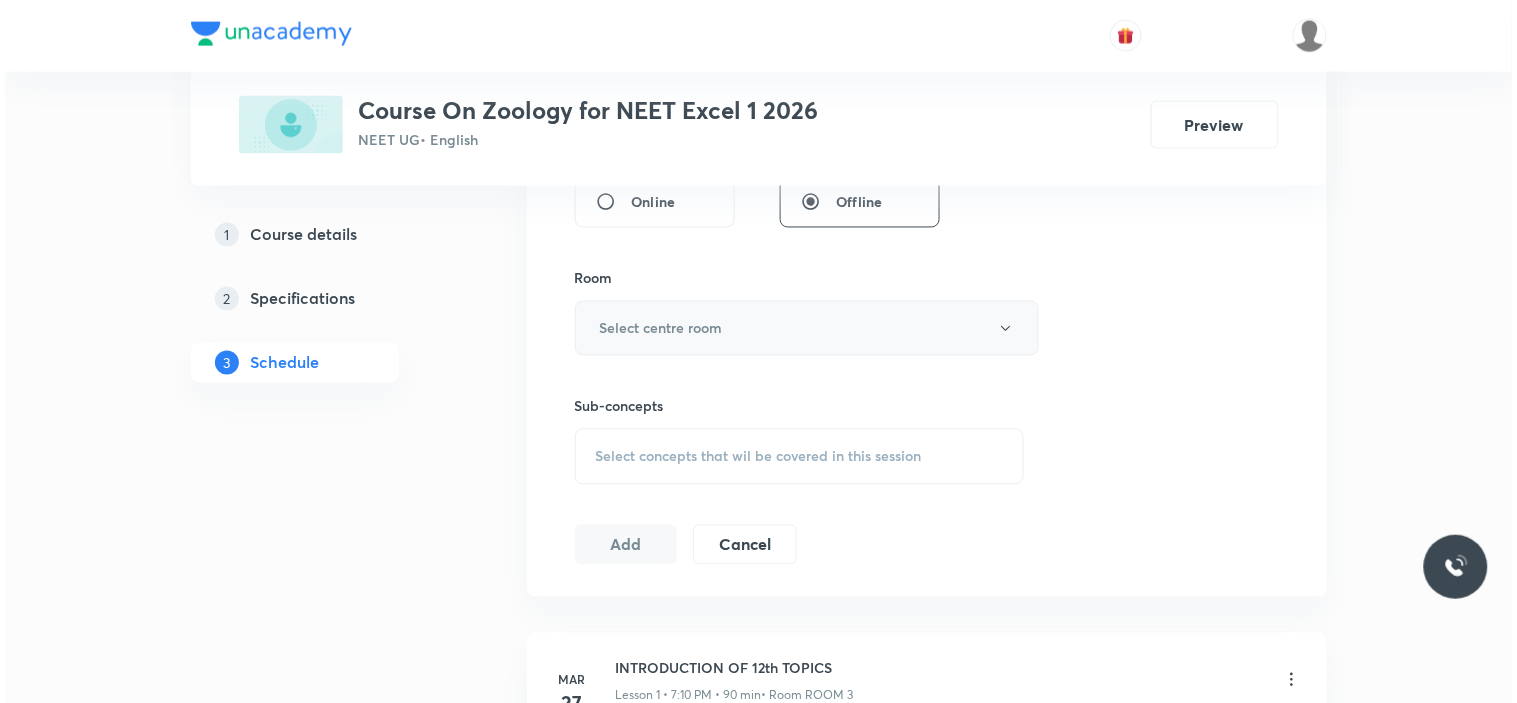 scroll, scrollTop: 807, scrollLeft: 0, axis: vertical 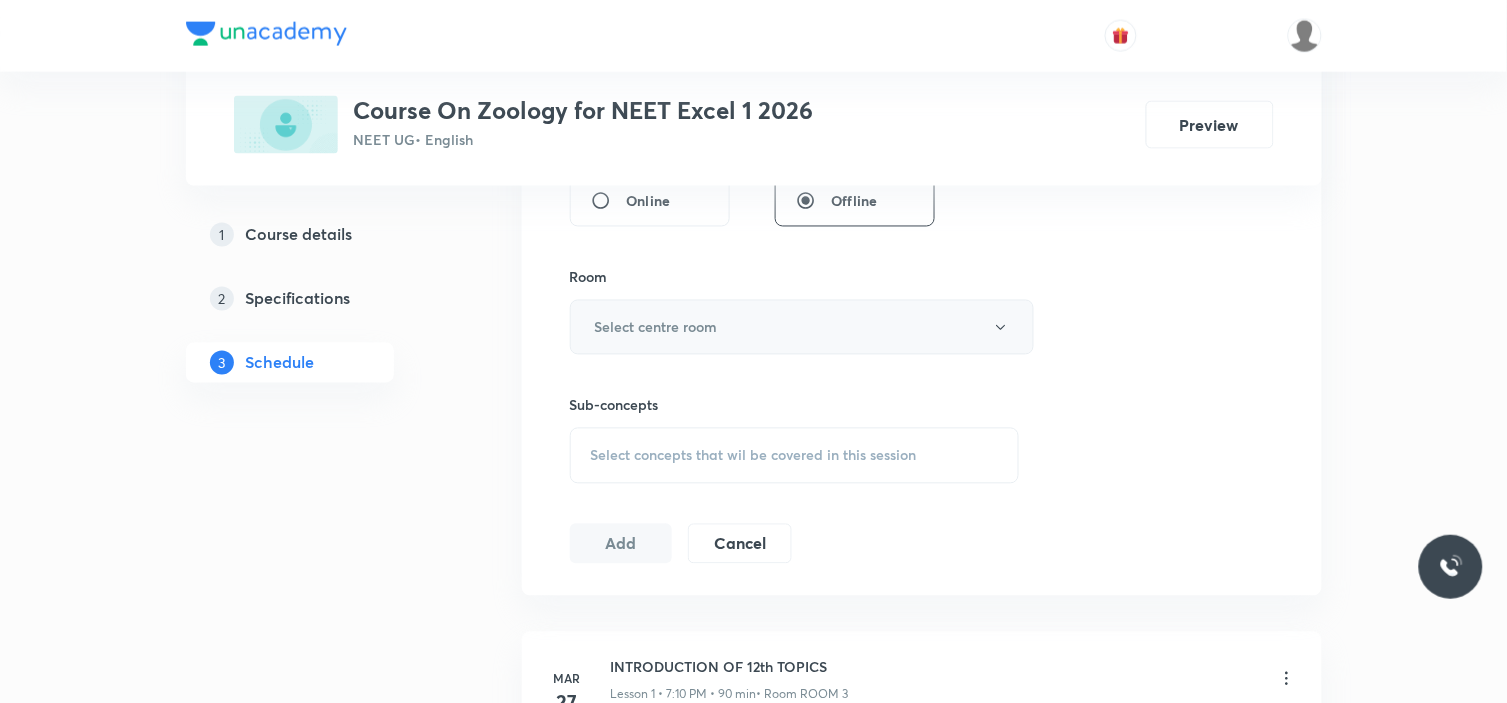 click on "Select centre room" at bounding box center (802, 327) 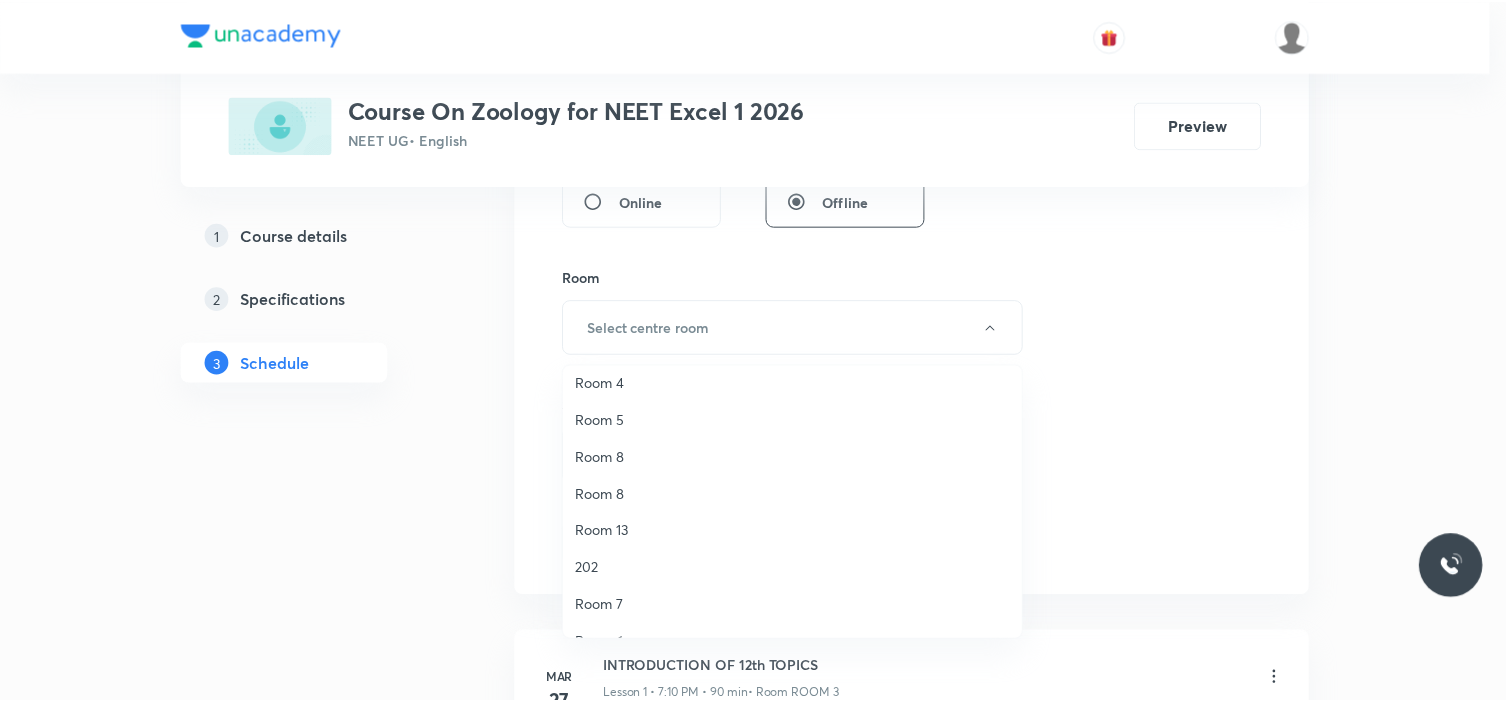 scroll, scrollTop: 260, scrollLeft: 0, axis: vertical 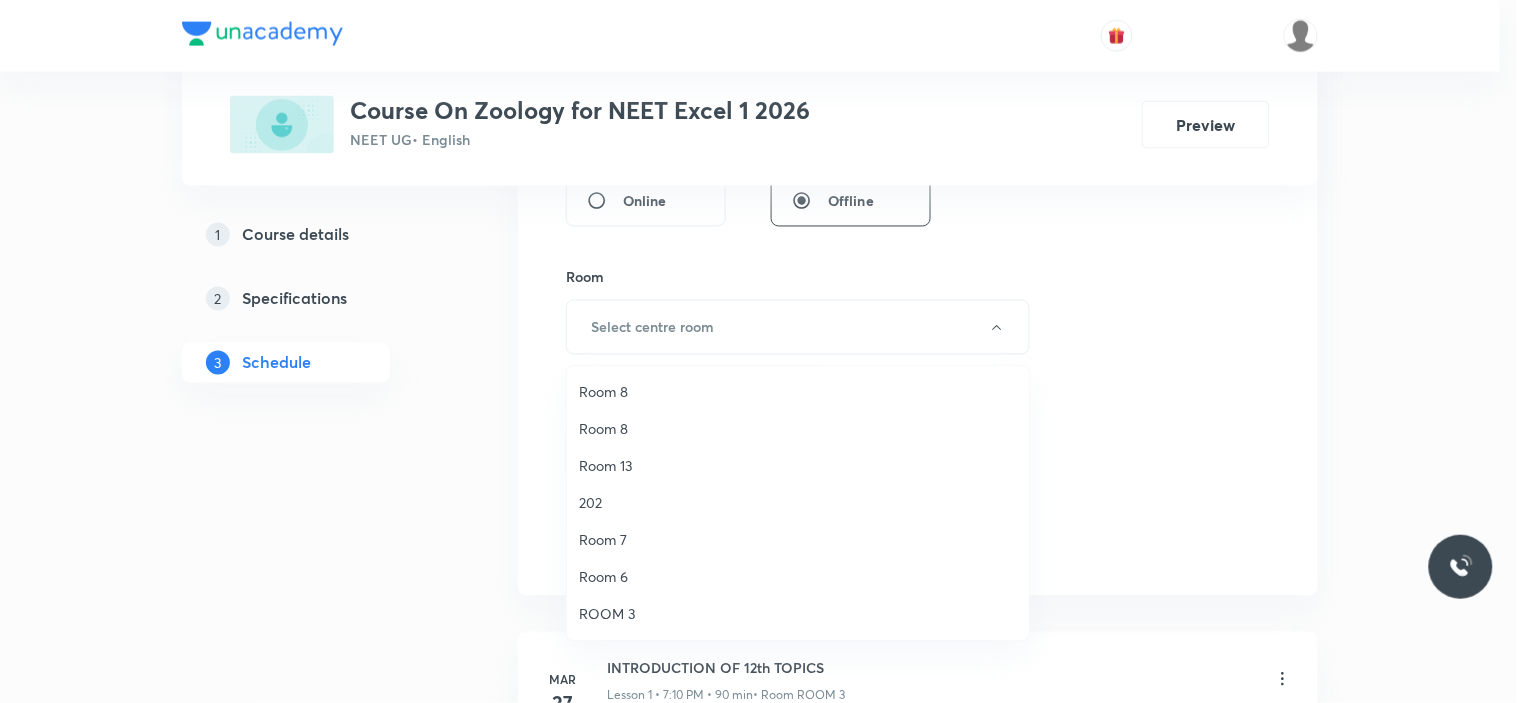 click on "Room 7" at bounding box center [798, 539] 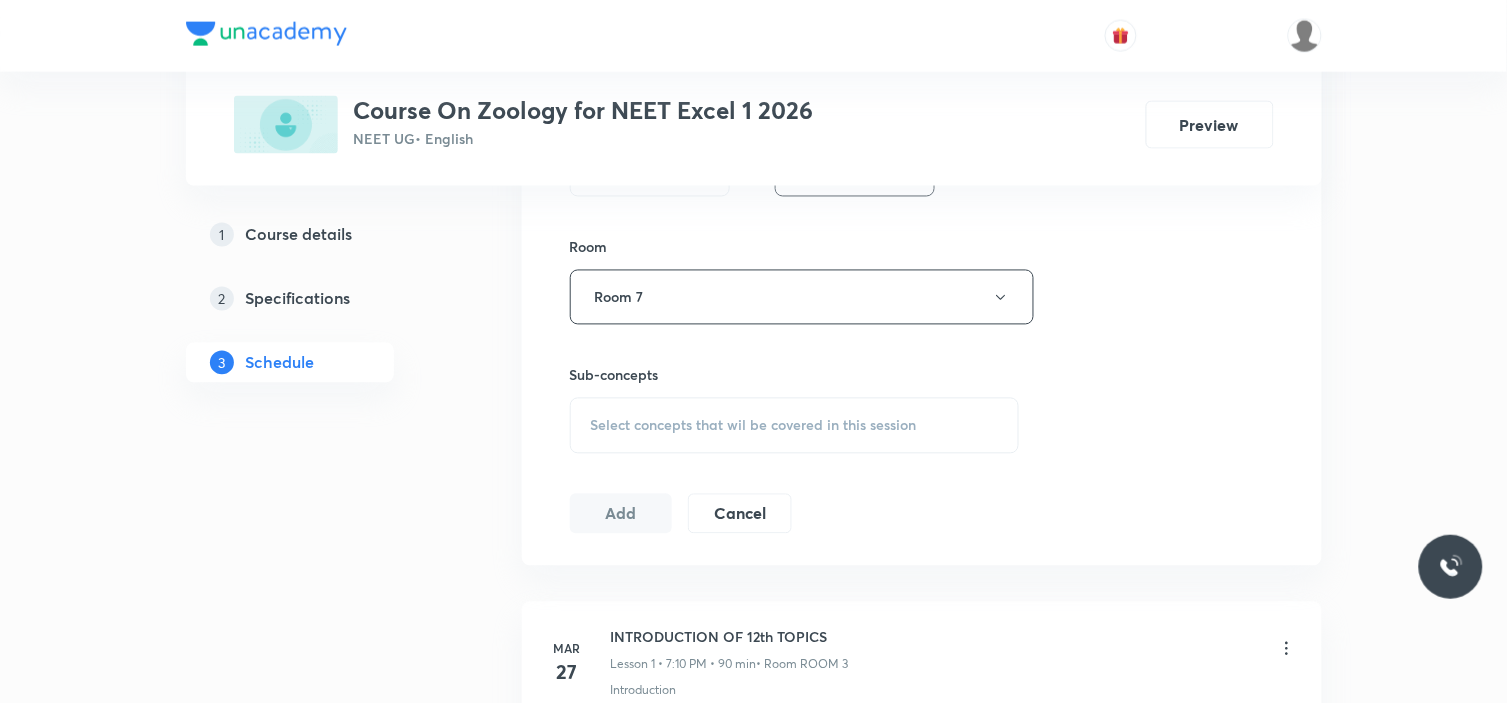 scroll, scrollTop: 838, scrollLeft: 0, axis: vertical 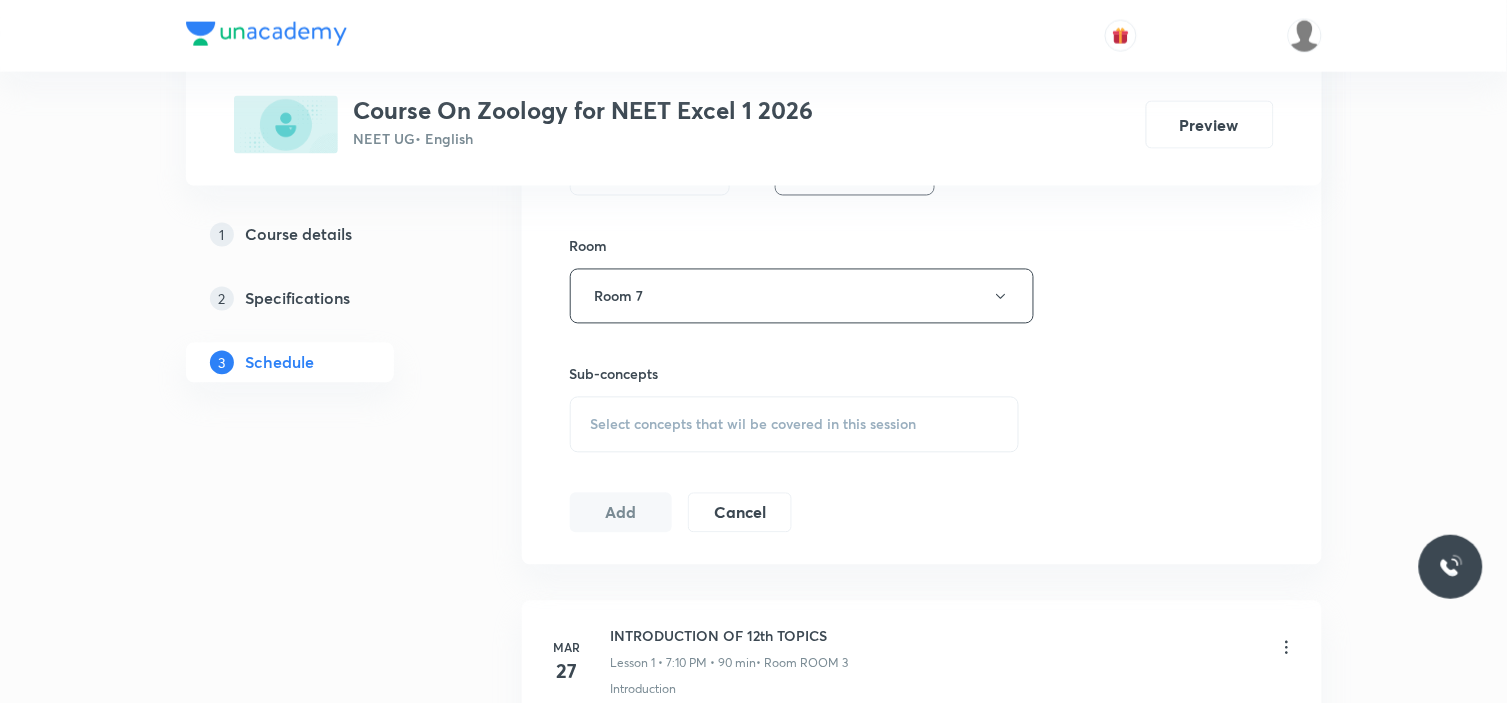 click on "Select concepts that wil be covered in this session" at bounding box center [754, 425] 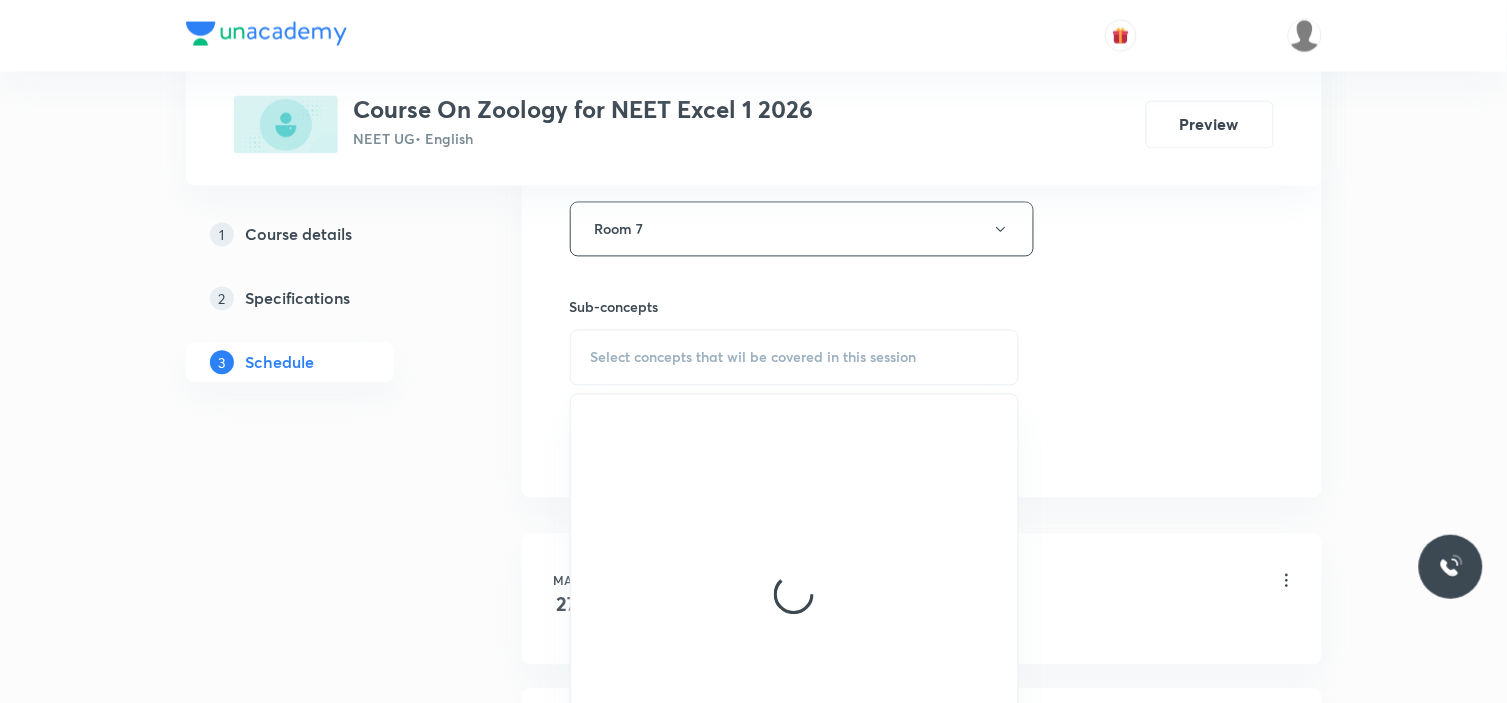 scroll, scrollTop: 907, scrollLeft: 0, axis: vertical 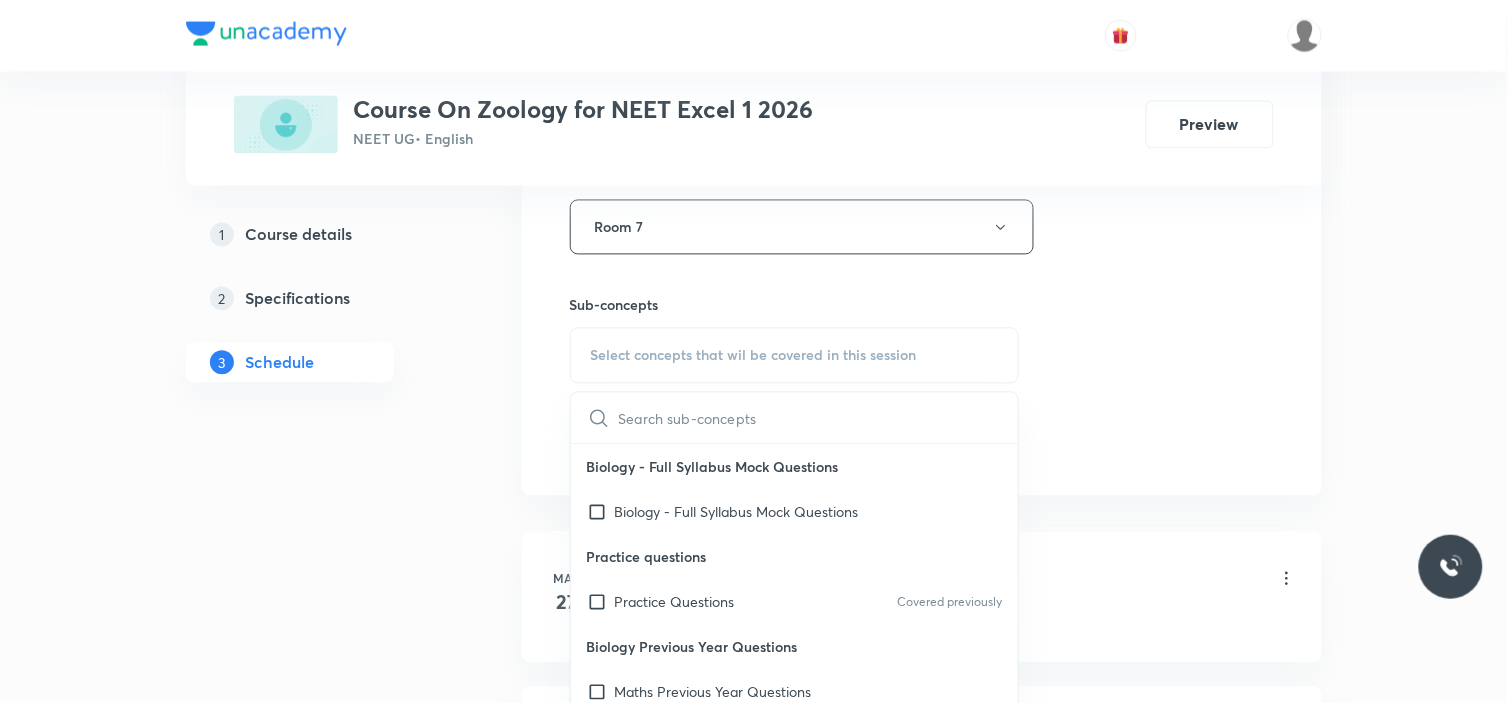 click at bounding box center (819, 418) 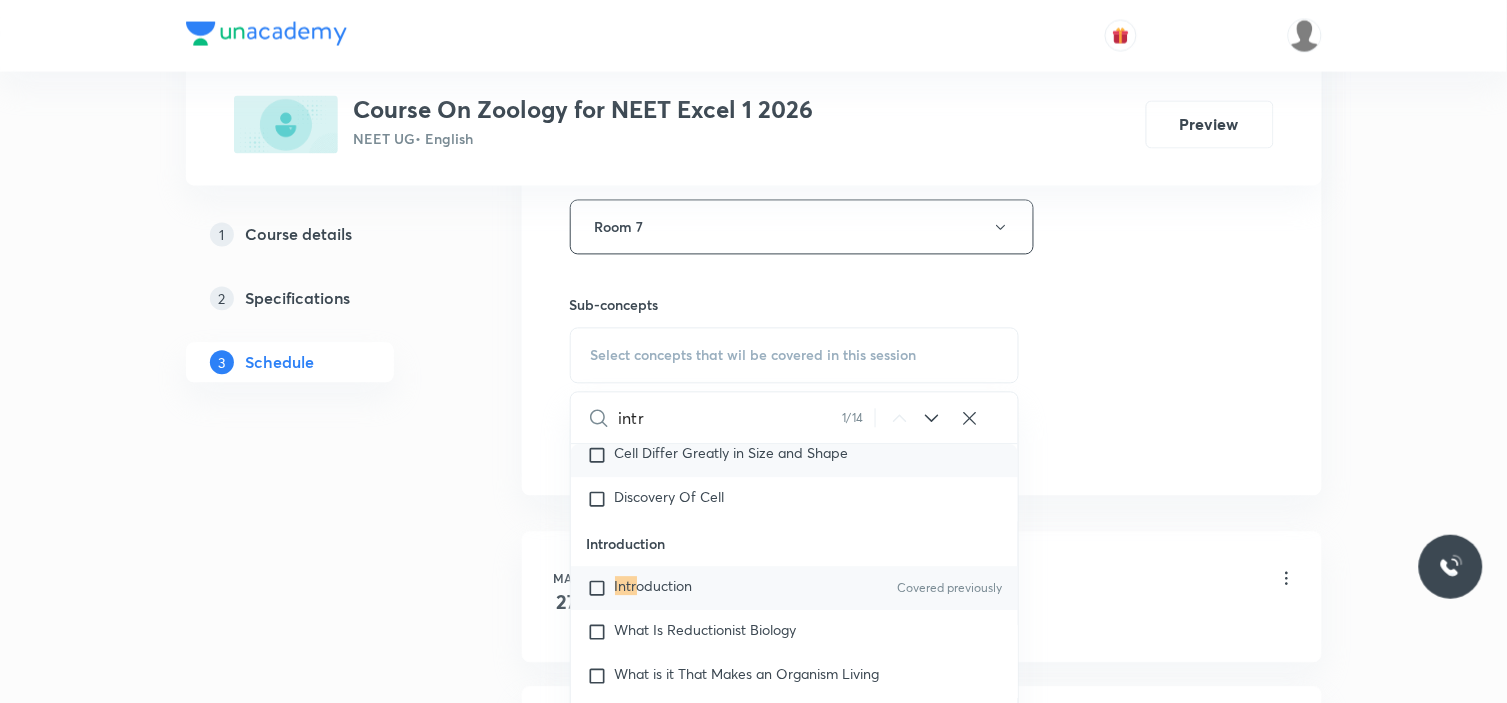 scroll, scrollTop: 20915, scrollLeft: 0, axis: vertical 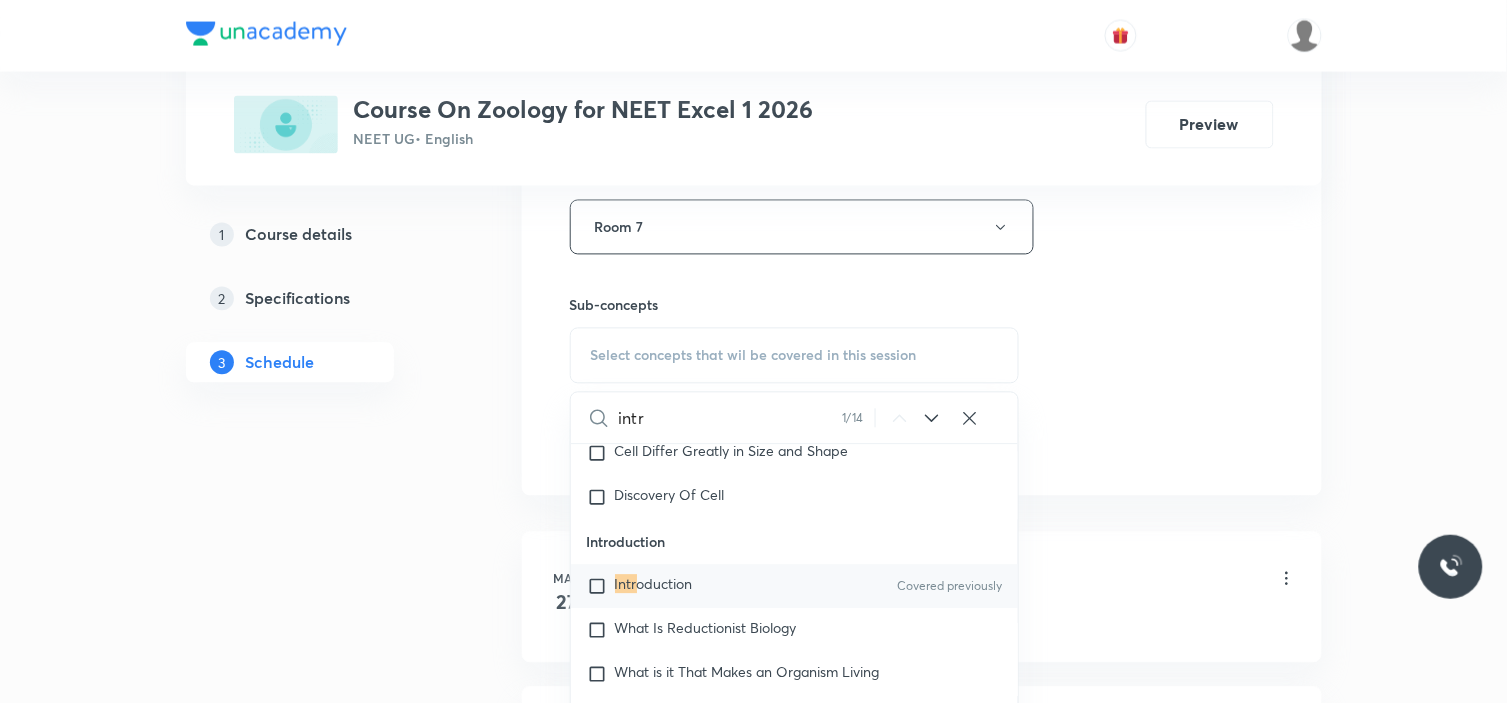 type on "intr" 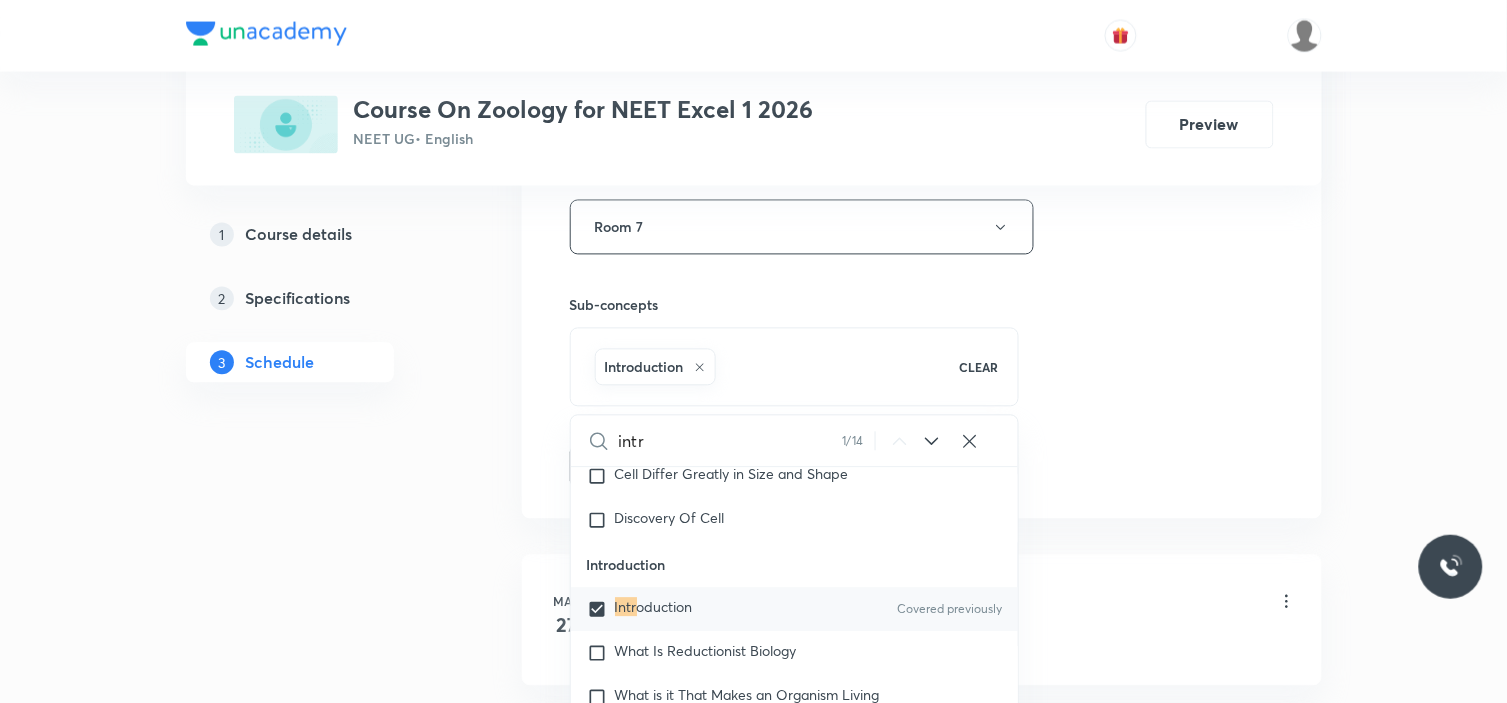 click on "Session  24 Live class Session title 29/99 Human health and diseases - 4 ​ Schedule for [DATE] 5:30 PM ​ Duration (in minutes) 90 ​   Session type Online Offline Room Room 7 Sub-concepts Introduction CLEAR intr 1 / 14 ​ Biology - Full Syllabus Mock Questions Biology - Full Syllabus Mock Questions Practice questions Practice Questions Covered previously Biology Previous Year Questions Maths Previous Year Questions Living World What Is Living? Diversity In The Living World Systematics Types Of Taxonomy Fundamental Components Of Taxonomy Taxonomic Categories Taxonomical Aids The Three Domains Of Life Biological Nomenclature  Biological Classification System Of Classification Kingdom Monera Kingdom [MEDICAL_DATA] Kingdom Fungi Kingdom Plantae Kingdom Animalia Linchens Mycorrhiza Virus [MEDICAL_DATA] Viroids Plant Kingdom Algae Bryophytes Pteridophytes Gymnosperms Angiosperms Animal Kingdom Basics Of Classification Classification Of Animals Animal Kingdom Animal Diversity Animal Diversity Plant Morphology Root ER" at bounding box center (922, 6) 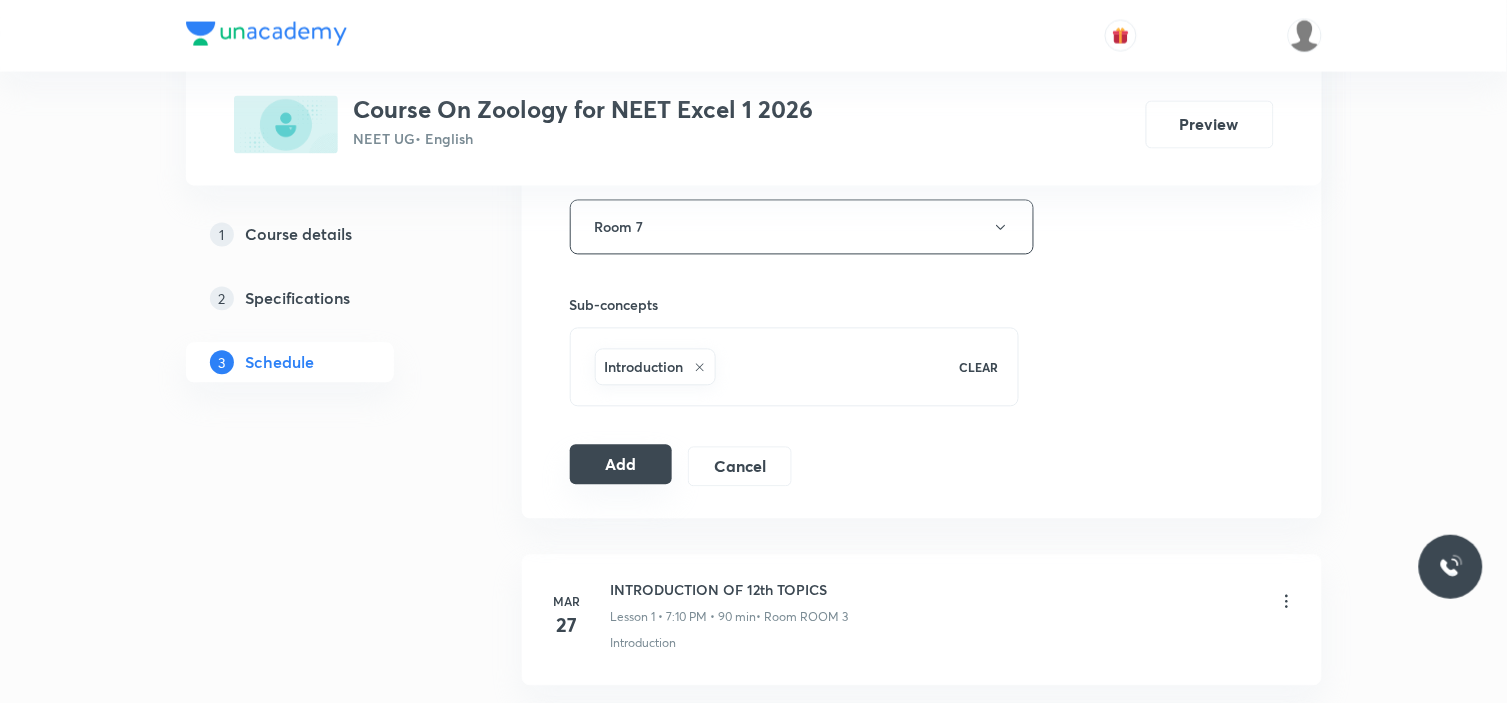 click on "Add" at bounding box center [621, 465] 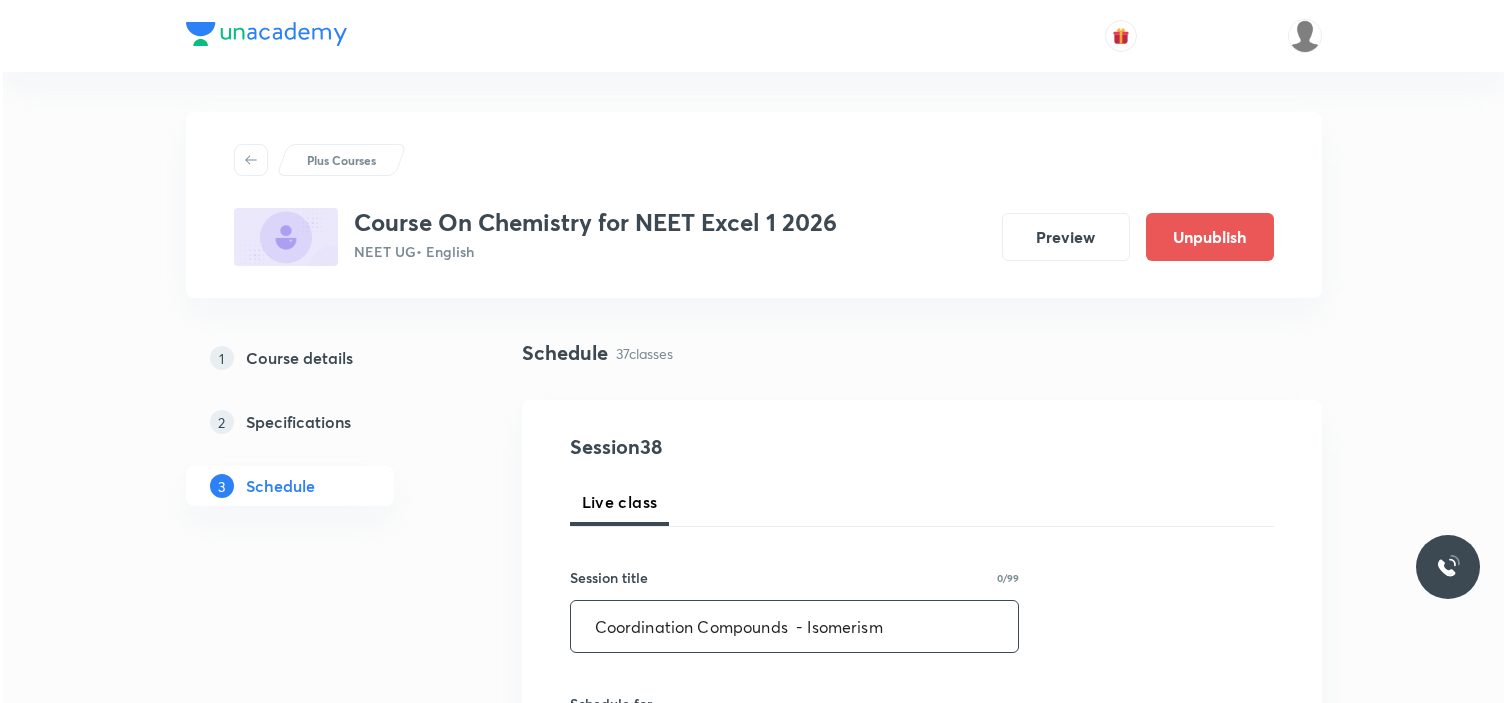 scroll, scrollTop: 321, scrollLeft: 0, axis: vertical 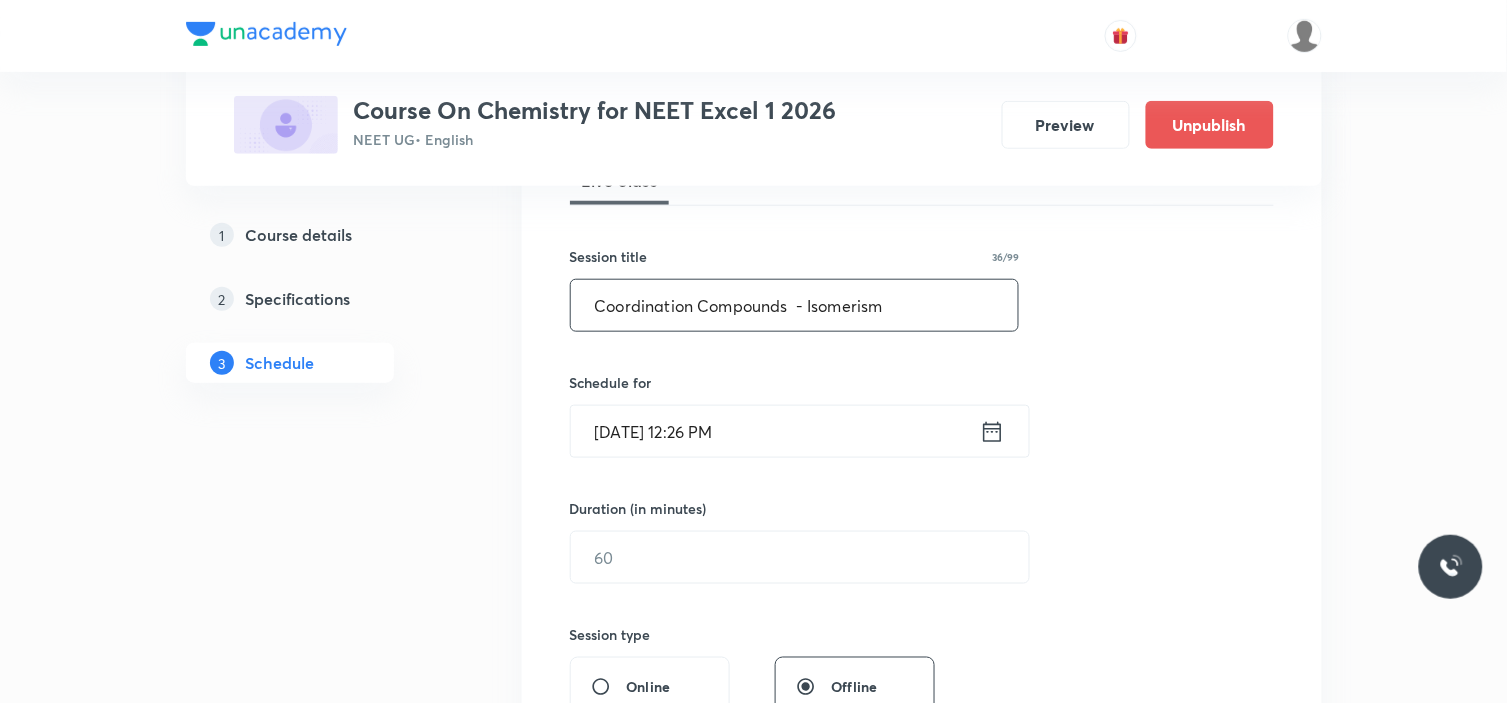 type on "Coordination Compounds  - Isomerism" 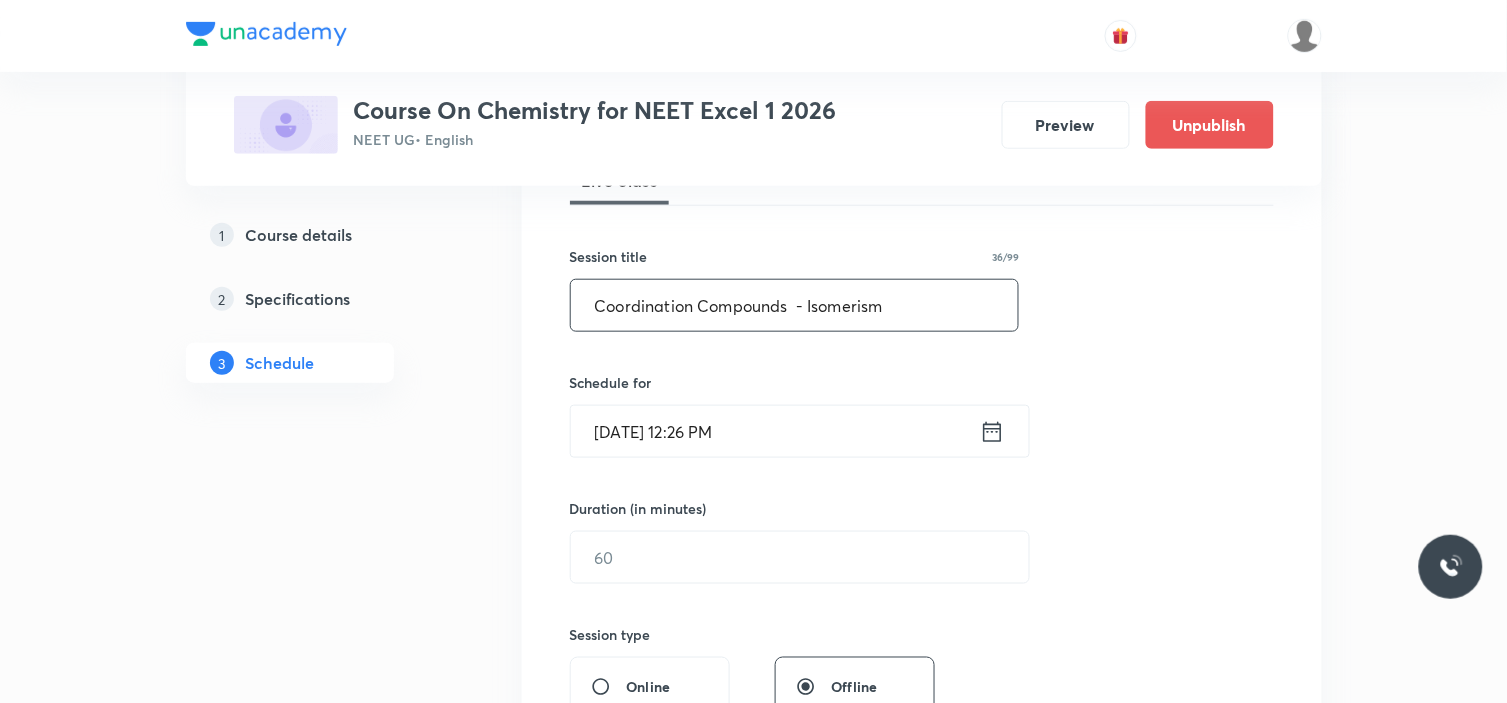 drag, startPoint x: 597, startPoint y: 303, endPoint x: 784, endPoint y: 300, distance: 187.02406 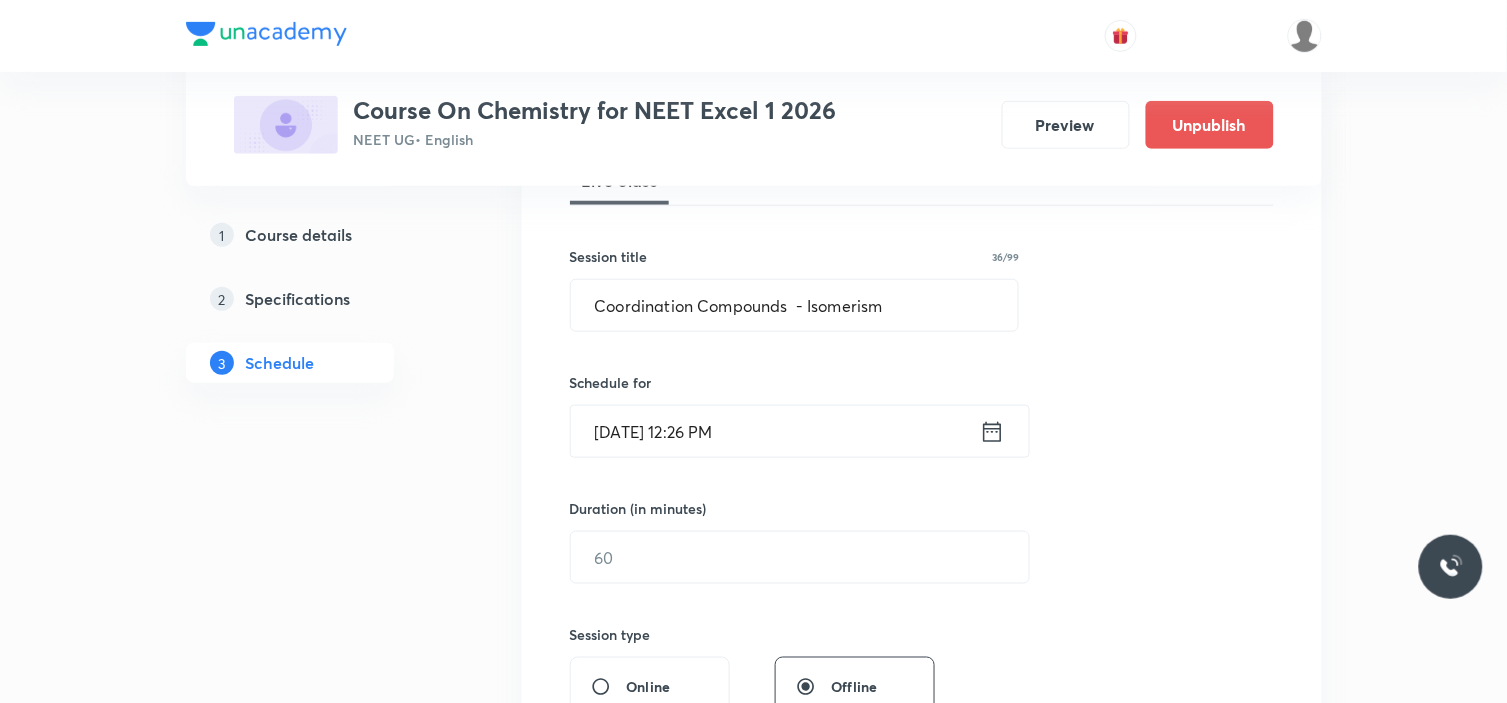 click 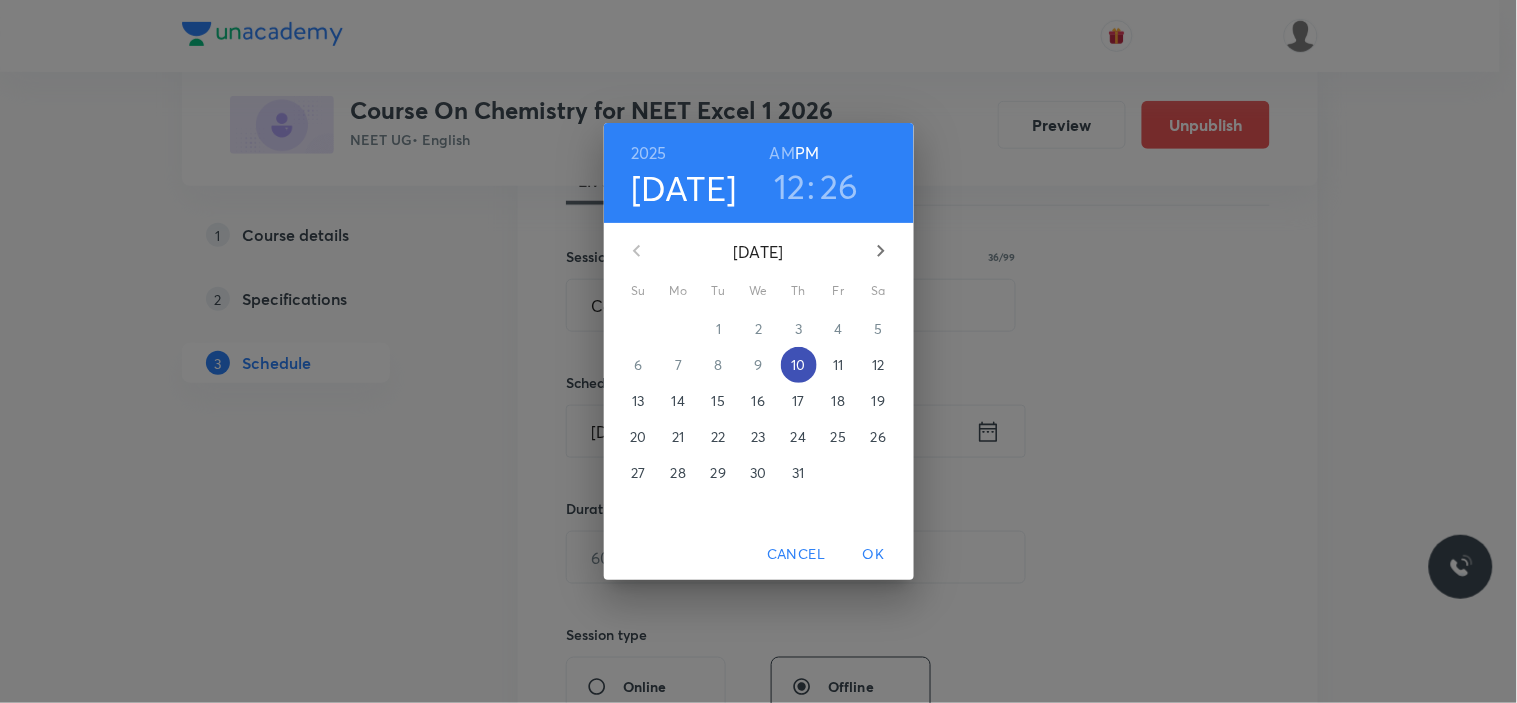 click on "10" at bounding box center (799, 365) 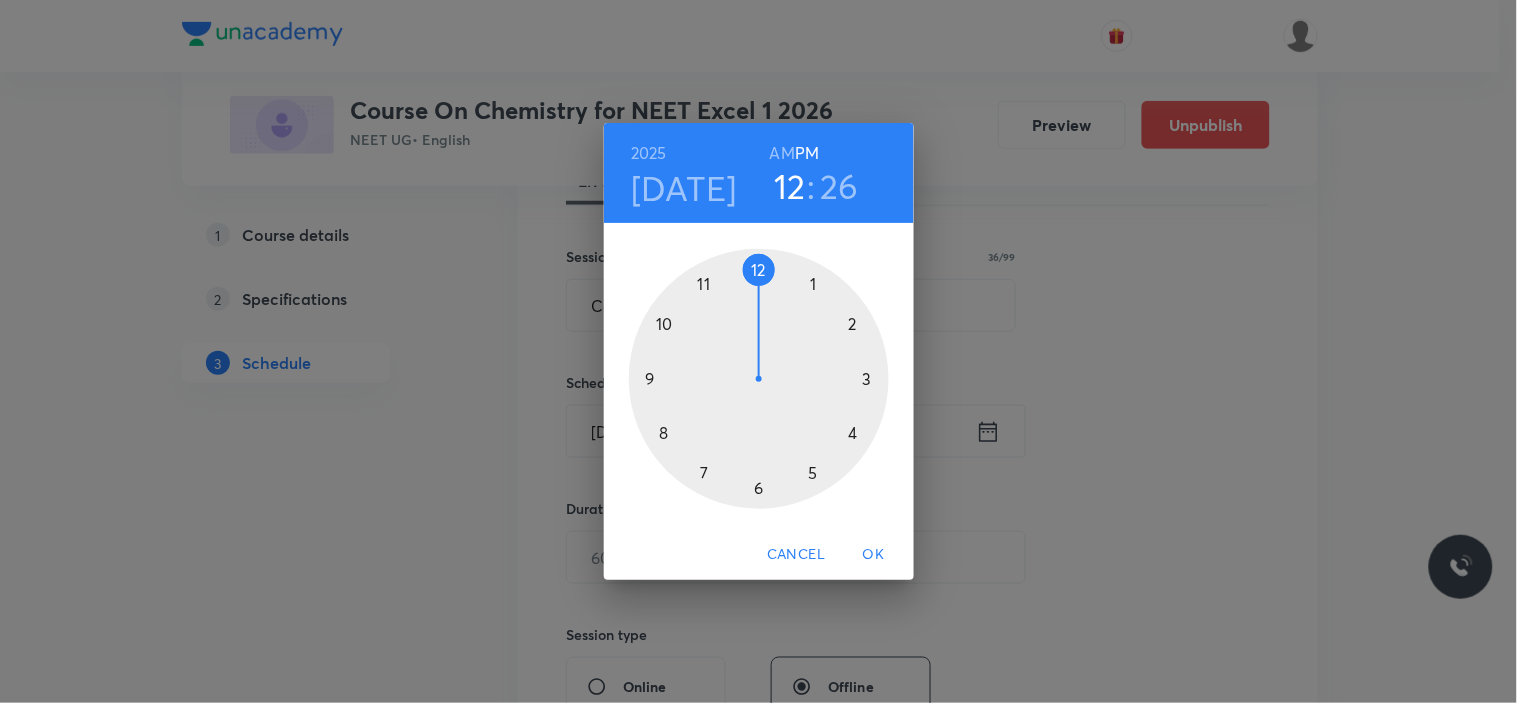 click at bounding box center [759, 379] 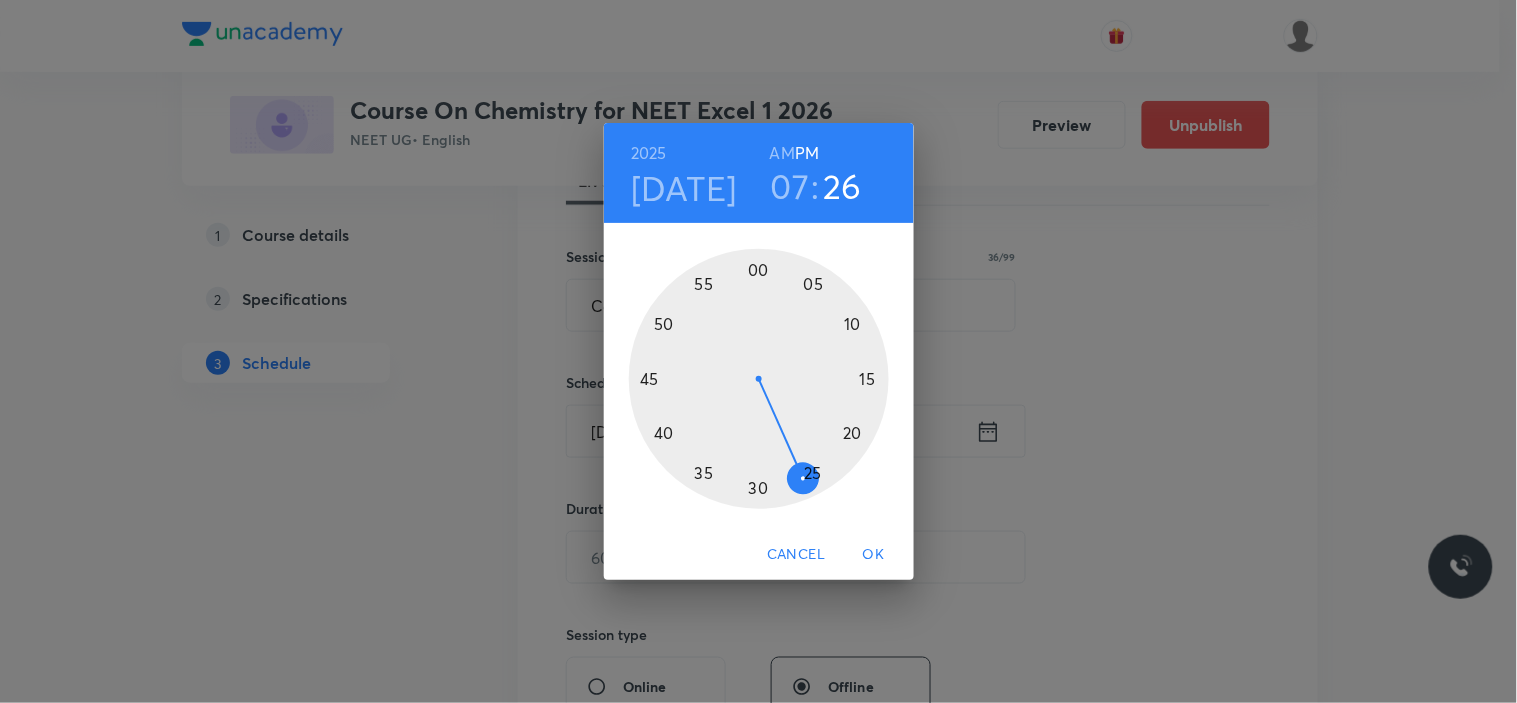 click at bounding box center (759, 379) 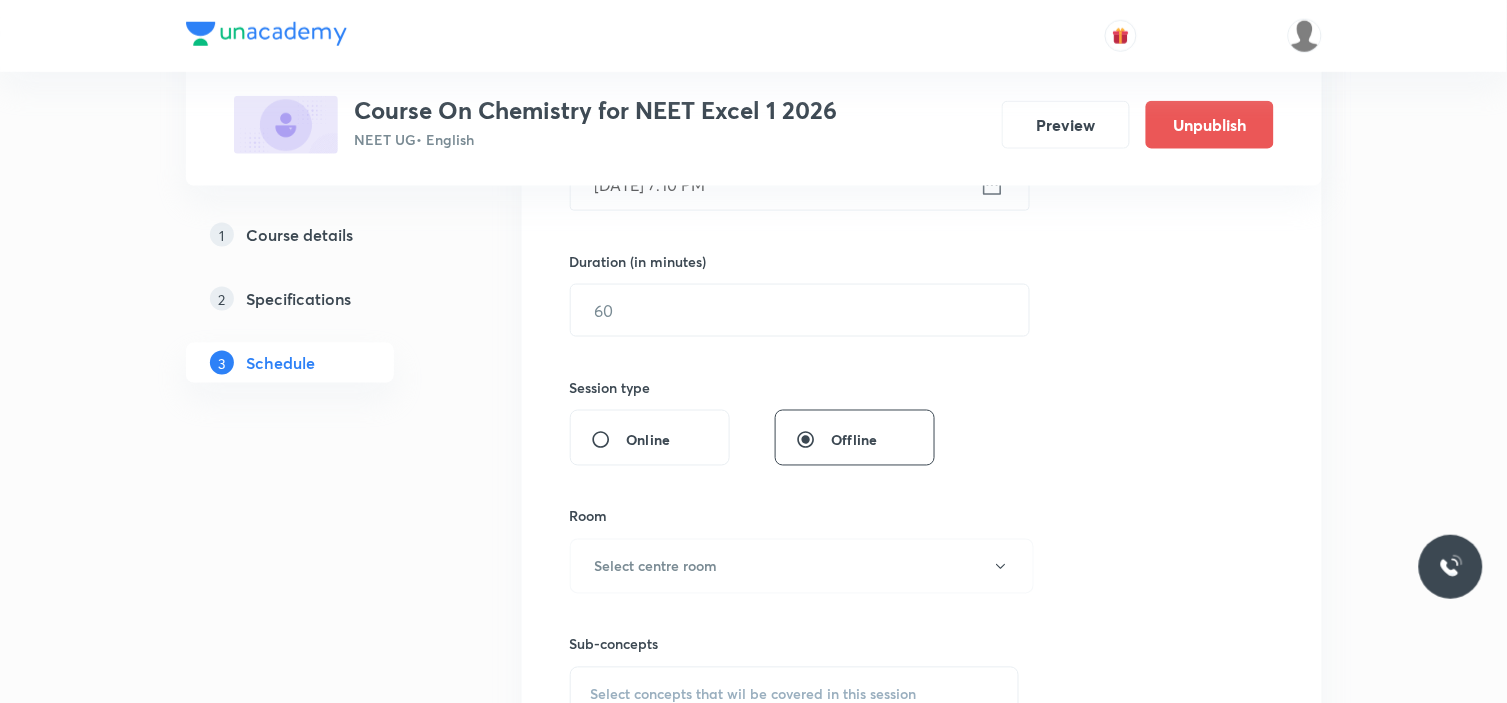 scroll, scrollTop: 570, scrollLeft: 0, axis: vertical 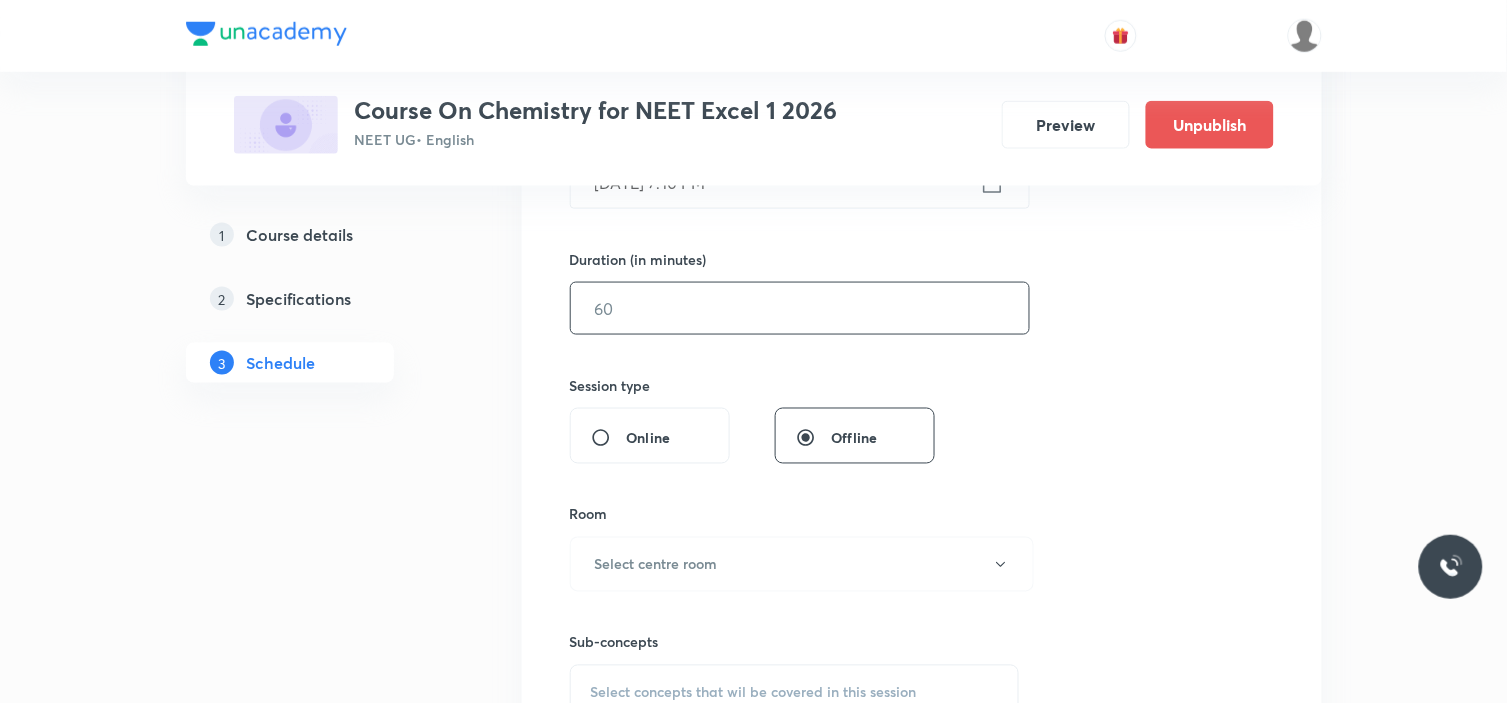 click at bounding box center [800, 308] 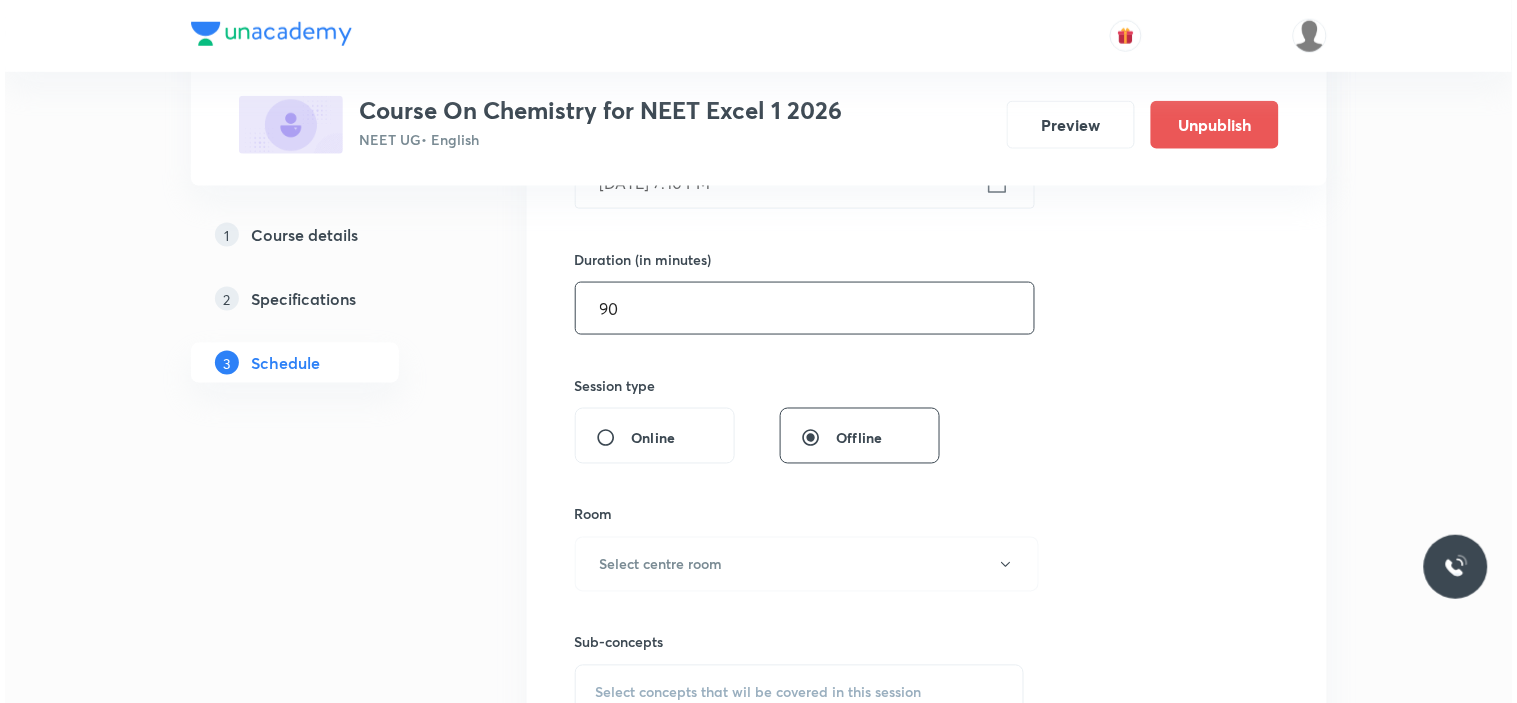 scroll, scrollTop: 706, scrollLeft: 0, axis: vertical 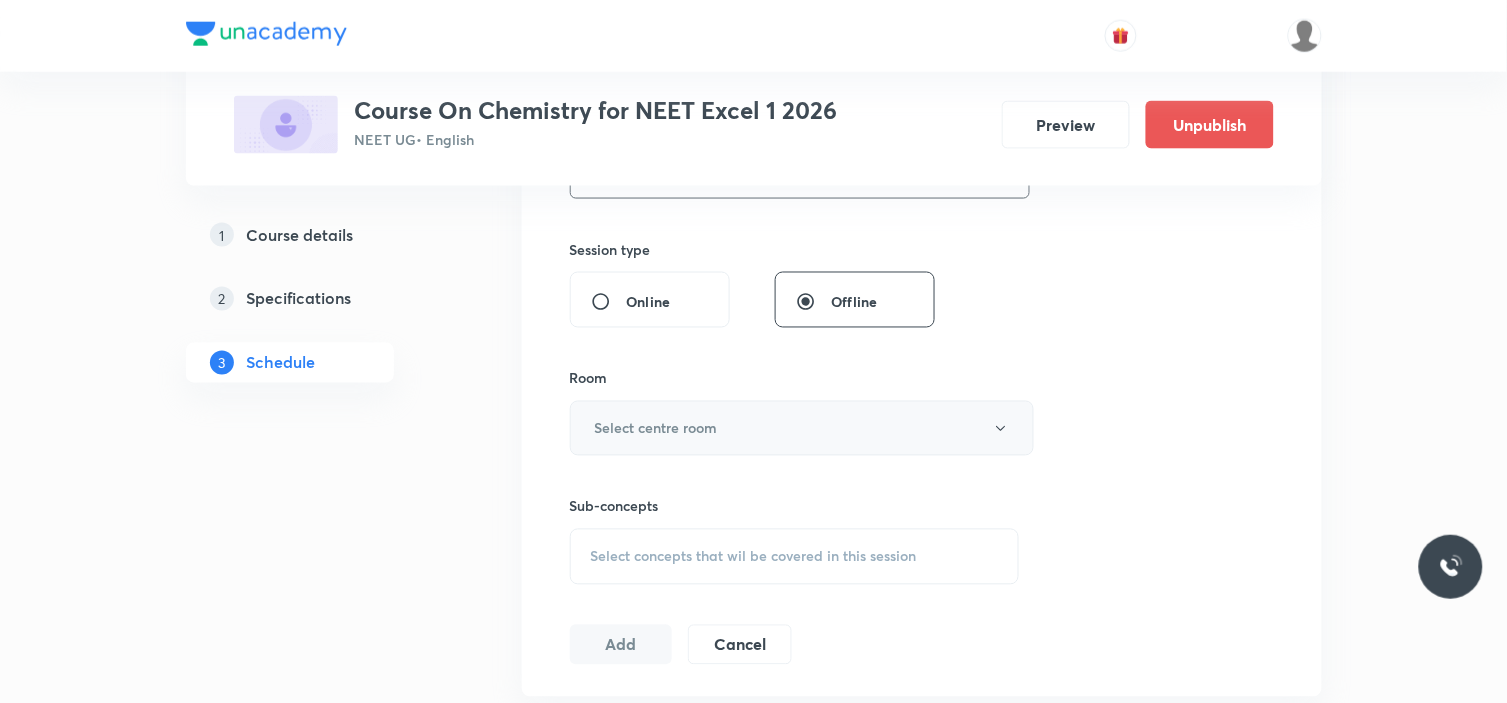 type on "90" 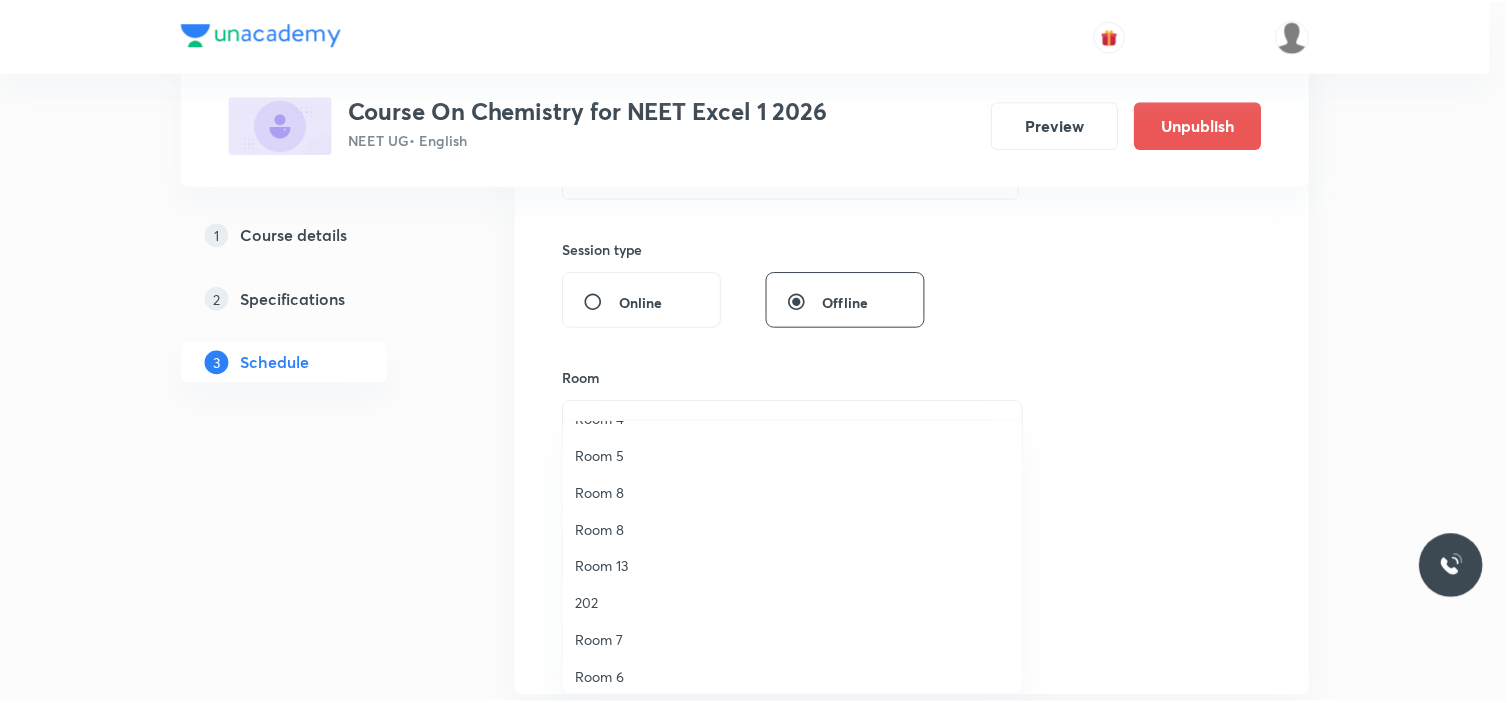 scroll, scrollTop: 215, scrollLeft: 0, axis: vertical 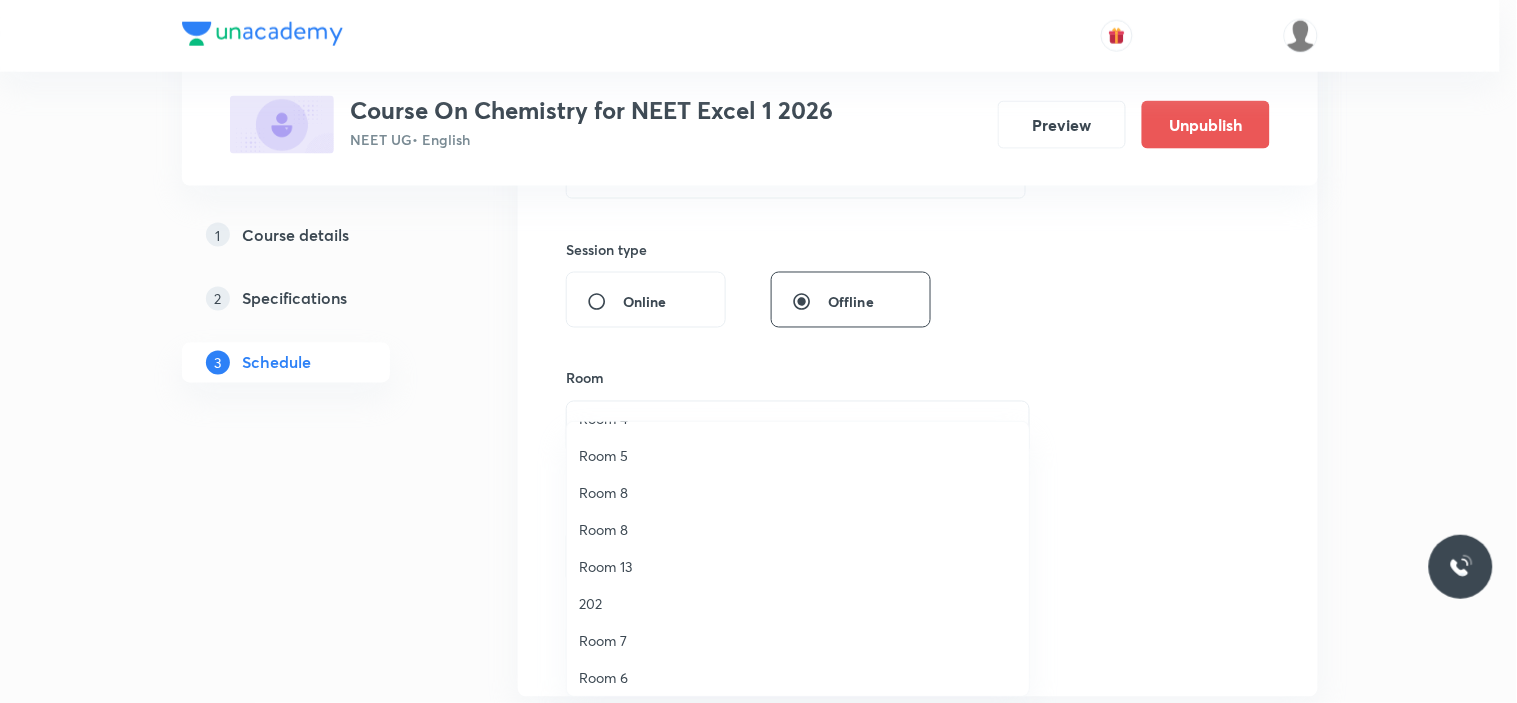 click on "Room 7" at bounding box center (798, 640) 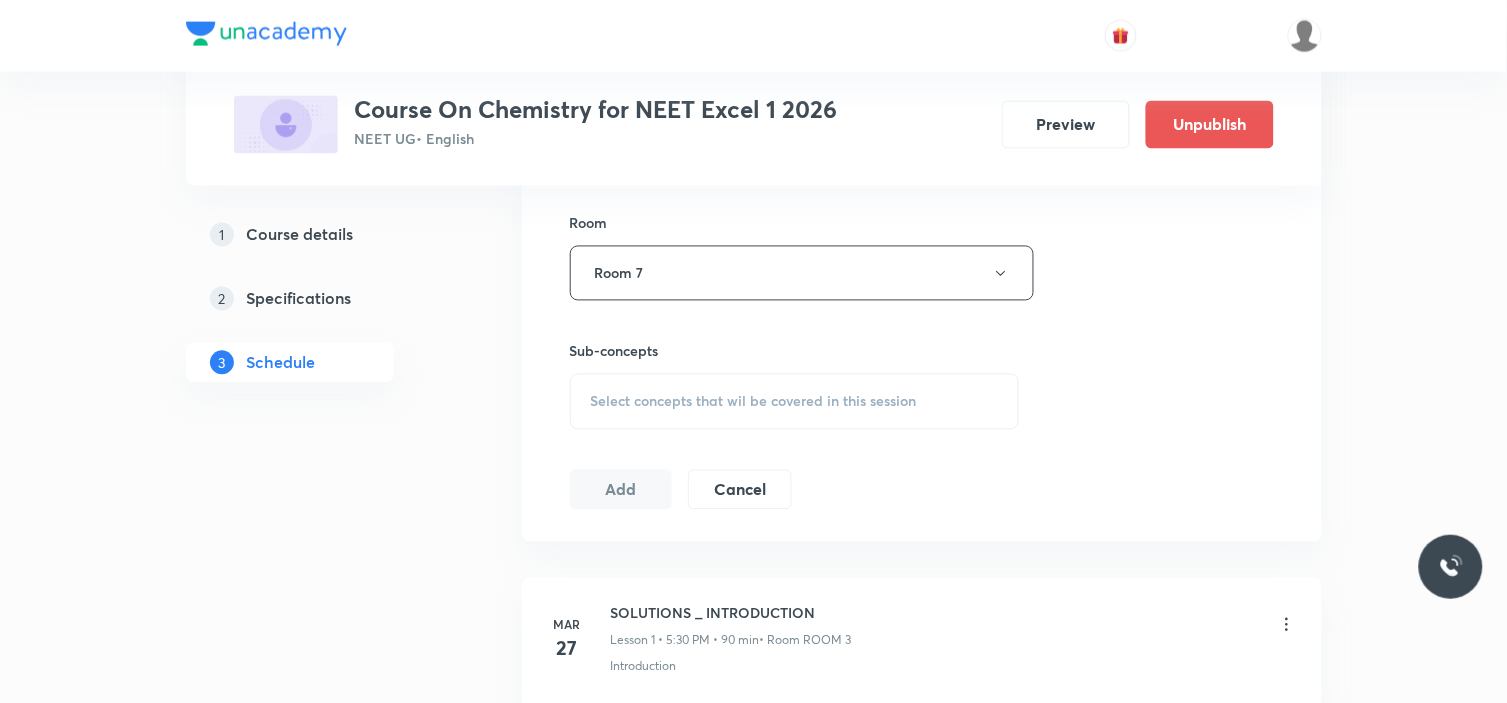 scroll, scrollTop: 864, scrollLeft: 0, axis: vertical 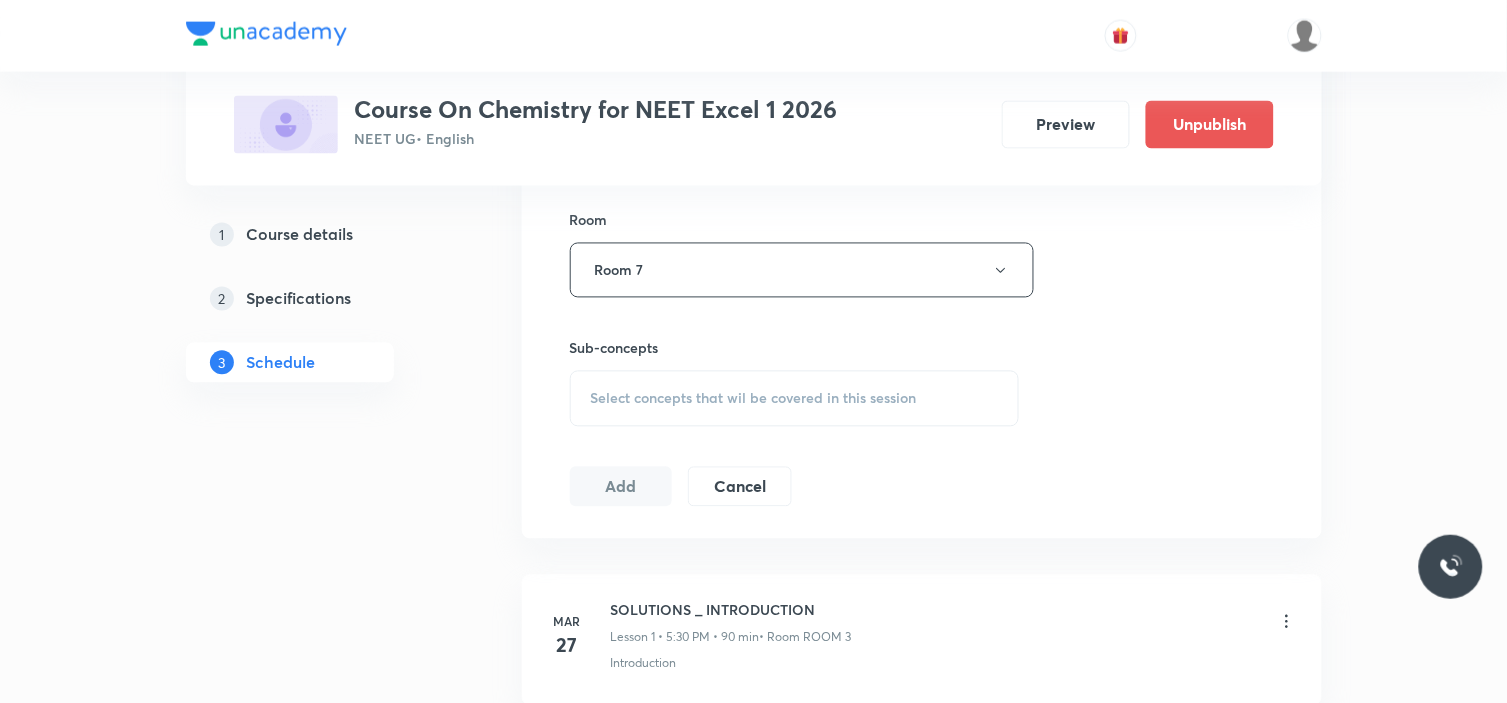 click on "Select concepts that wil be covered in this session" at bounding box center (754, 399) 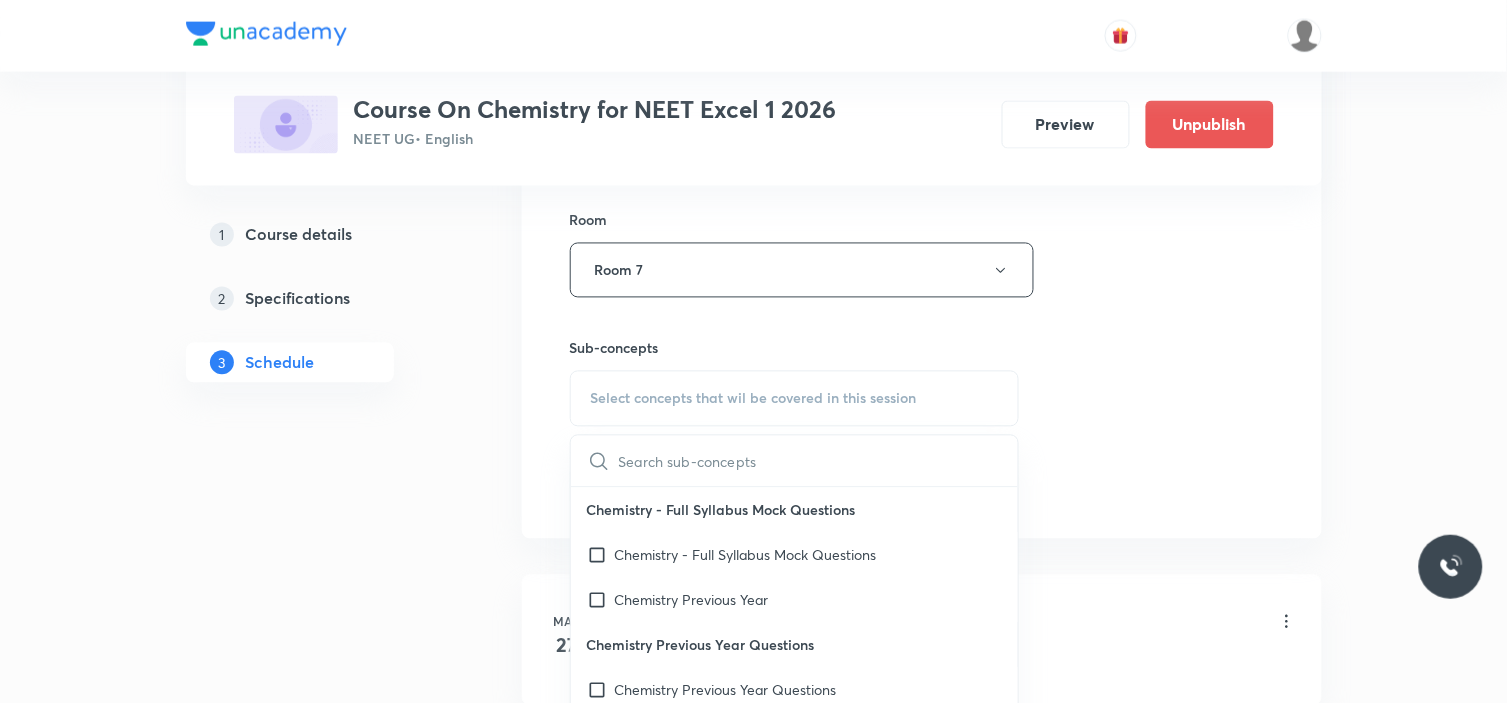 click at bounding box center (819, 461) 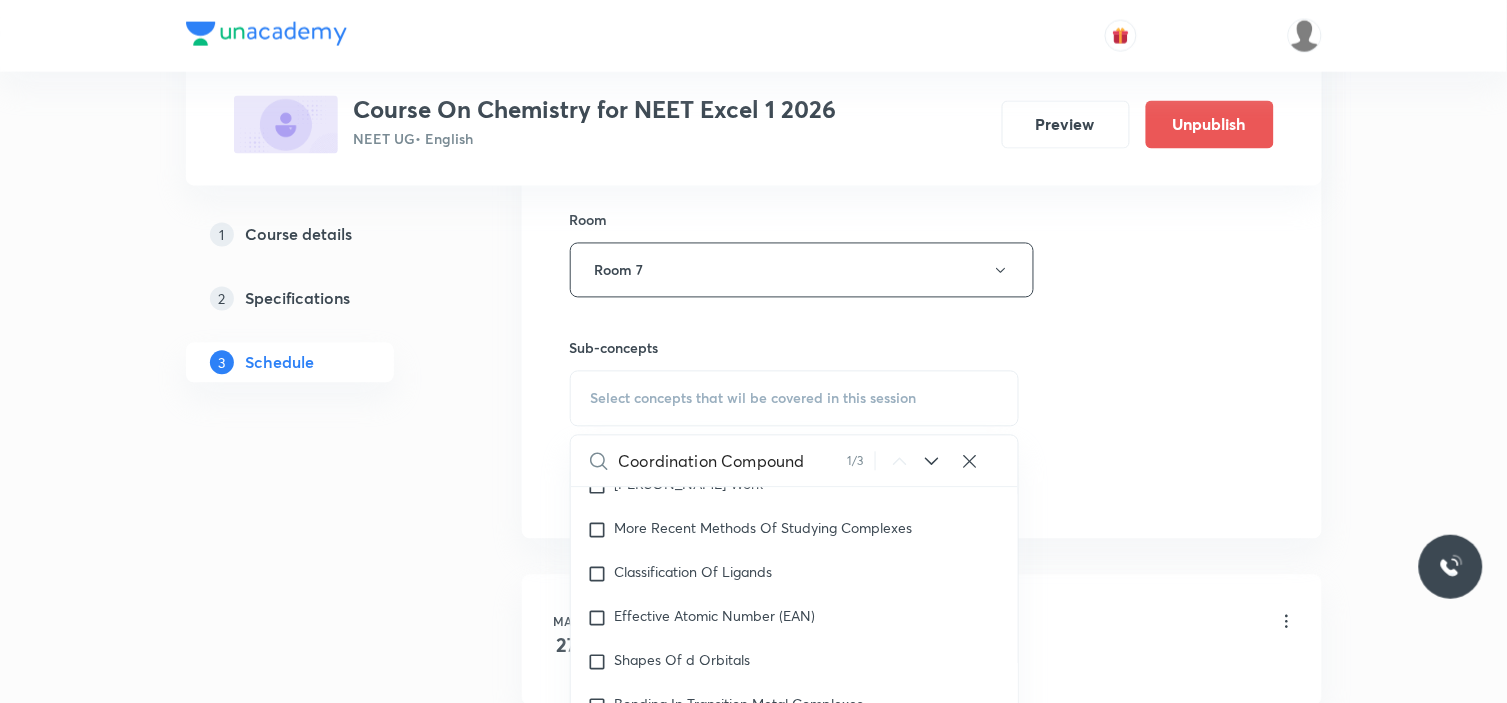 scroll, scrollTop: 32861, scrollLeft: 0, axis: vertical 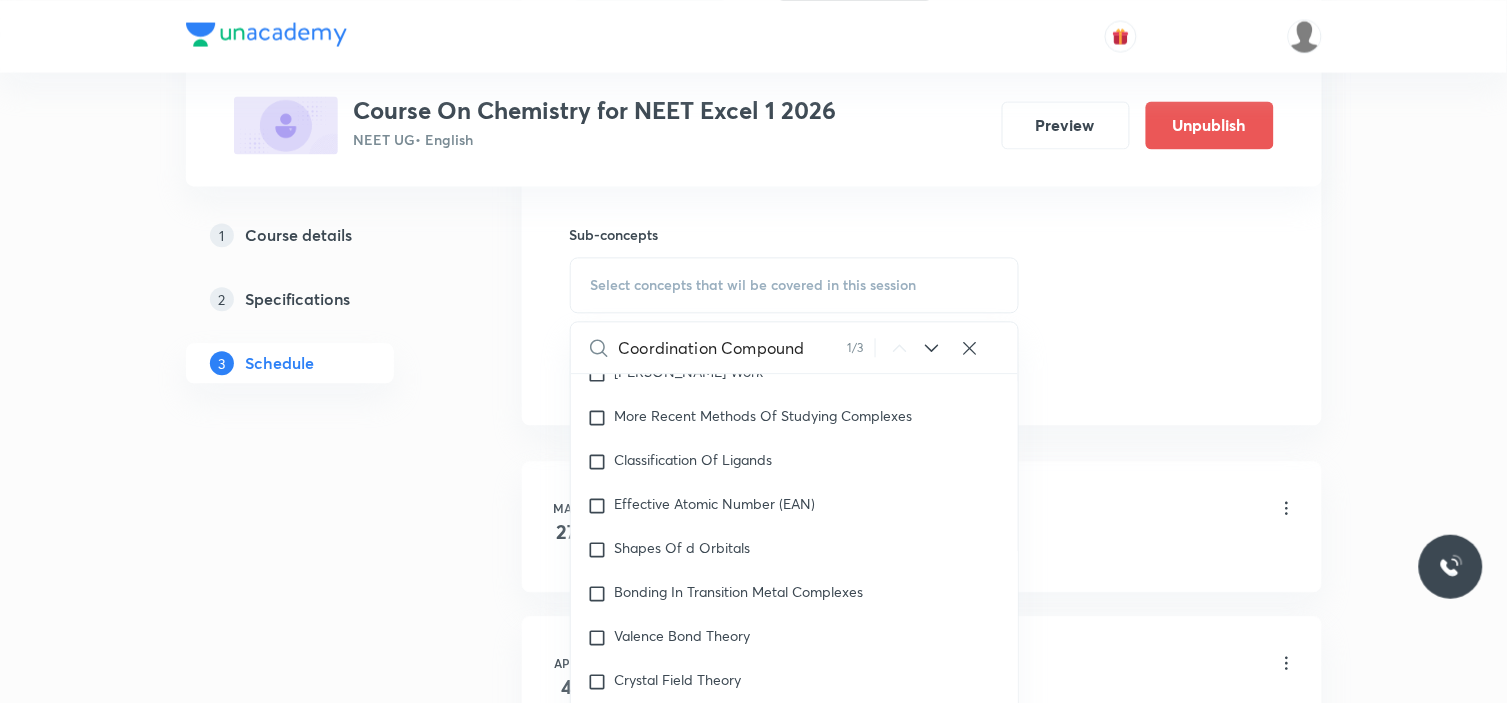 type on "Coordination Compound" 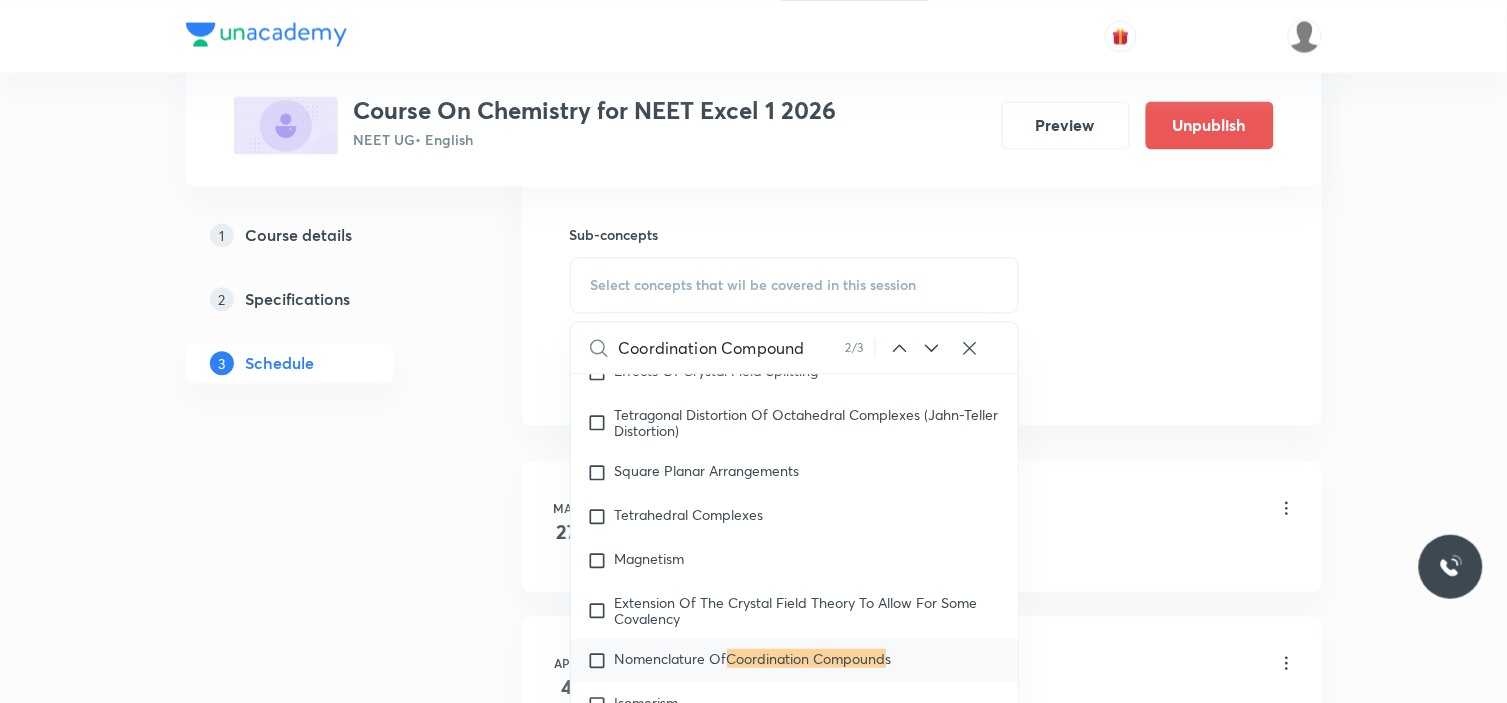 scroll, scrollTop: 33285, scrollLeft: 0, axis: vertical 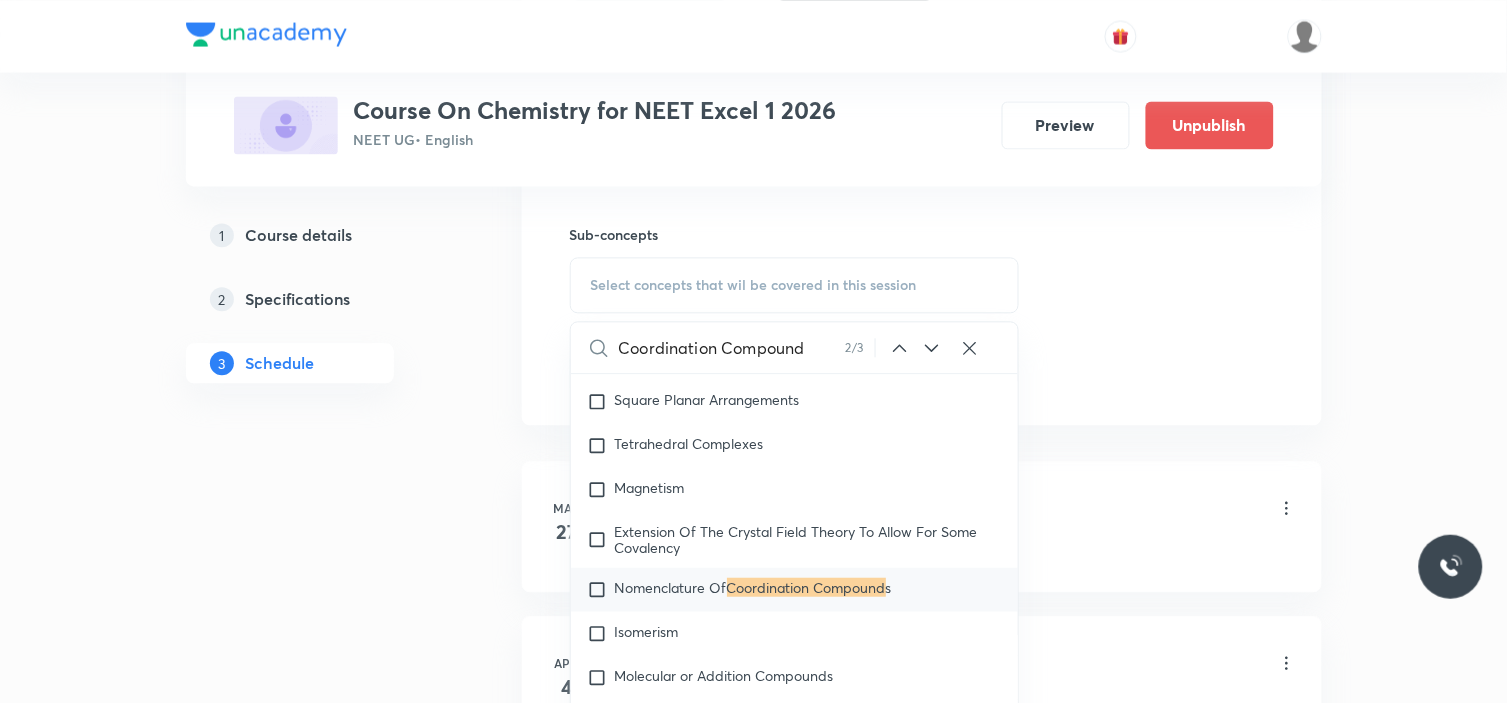 click 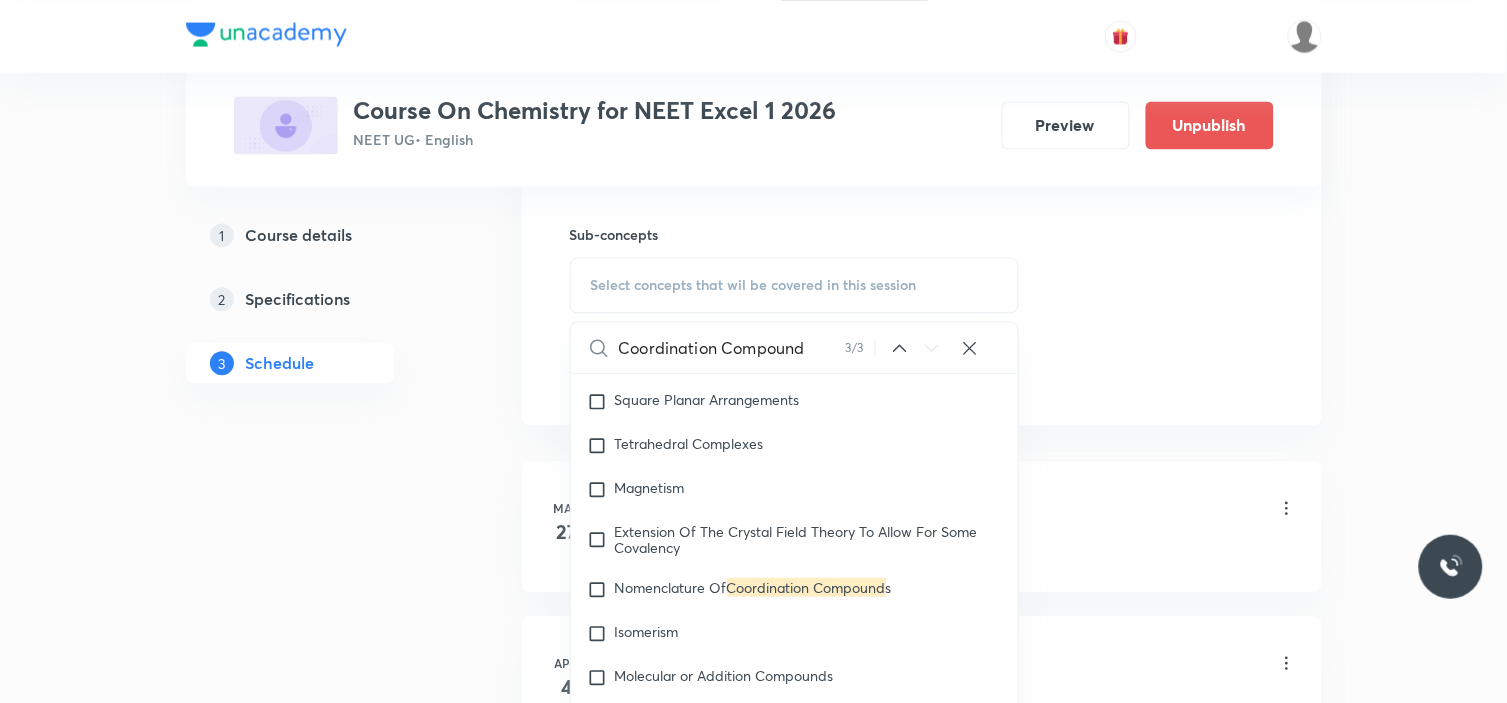 scroll, scrollTop: 33505, scrollLeft: 0, axis: vertical 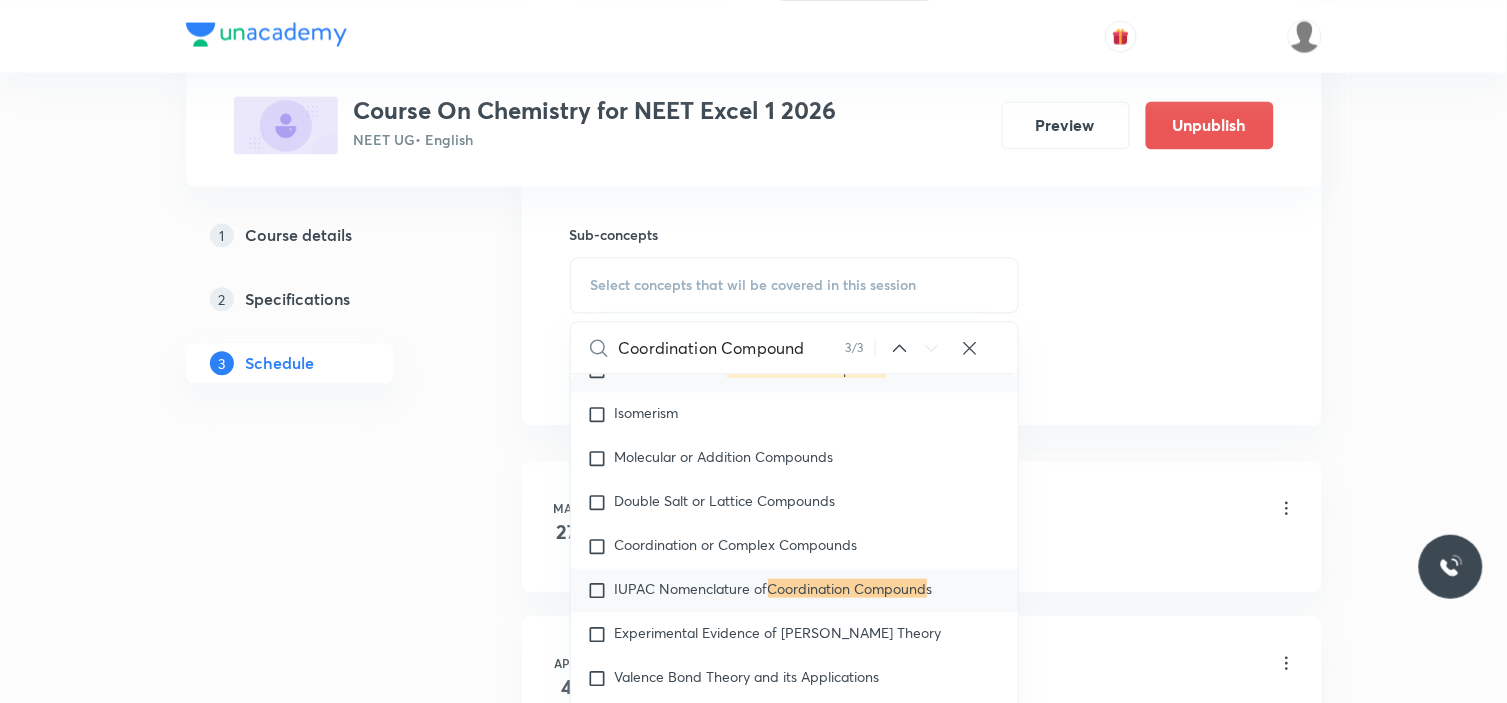 drag, startPoint x: 597, startPoint y: 411, endPoint x: 663, endPoint y: 434, distance: 69.89278 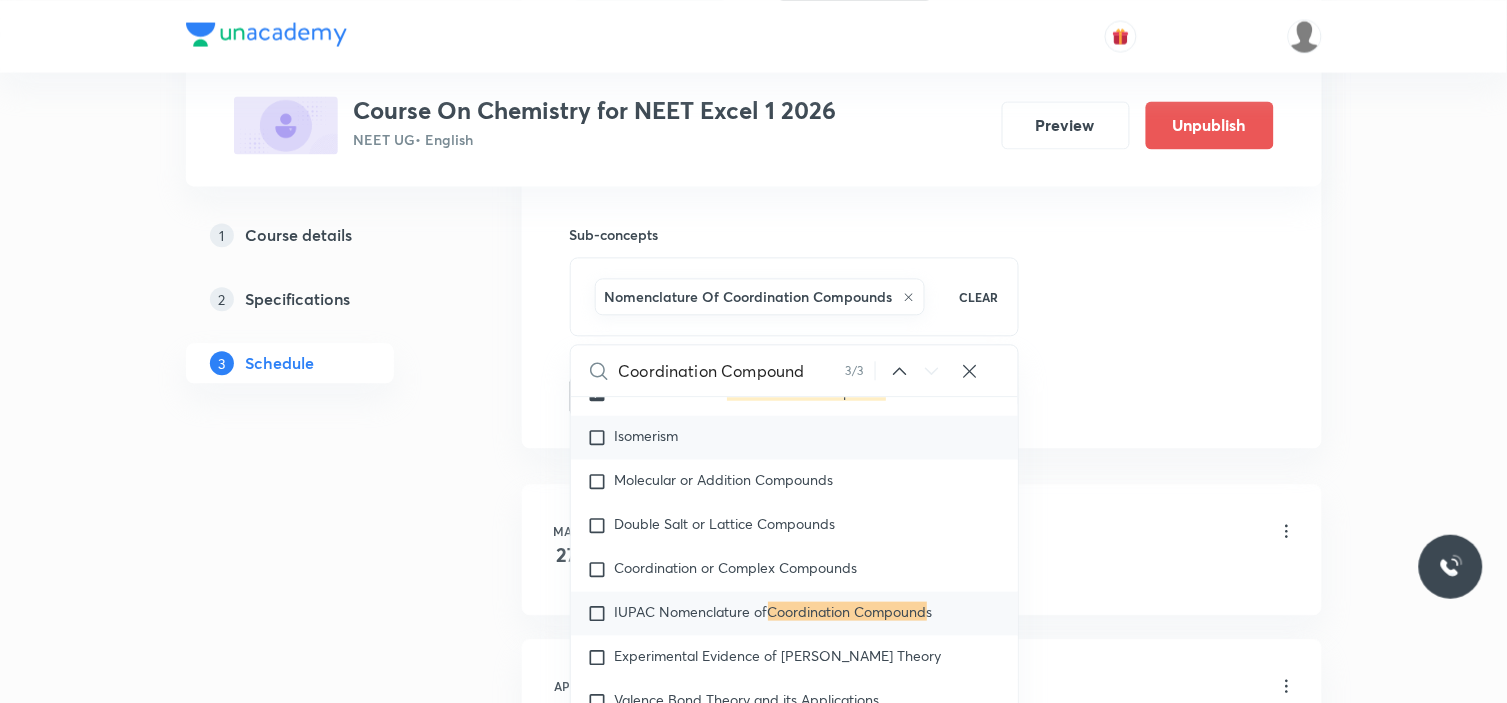 click at bounding box center (601, 437) 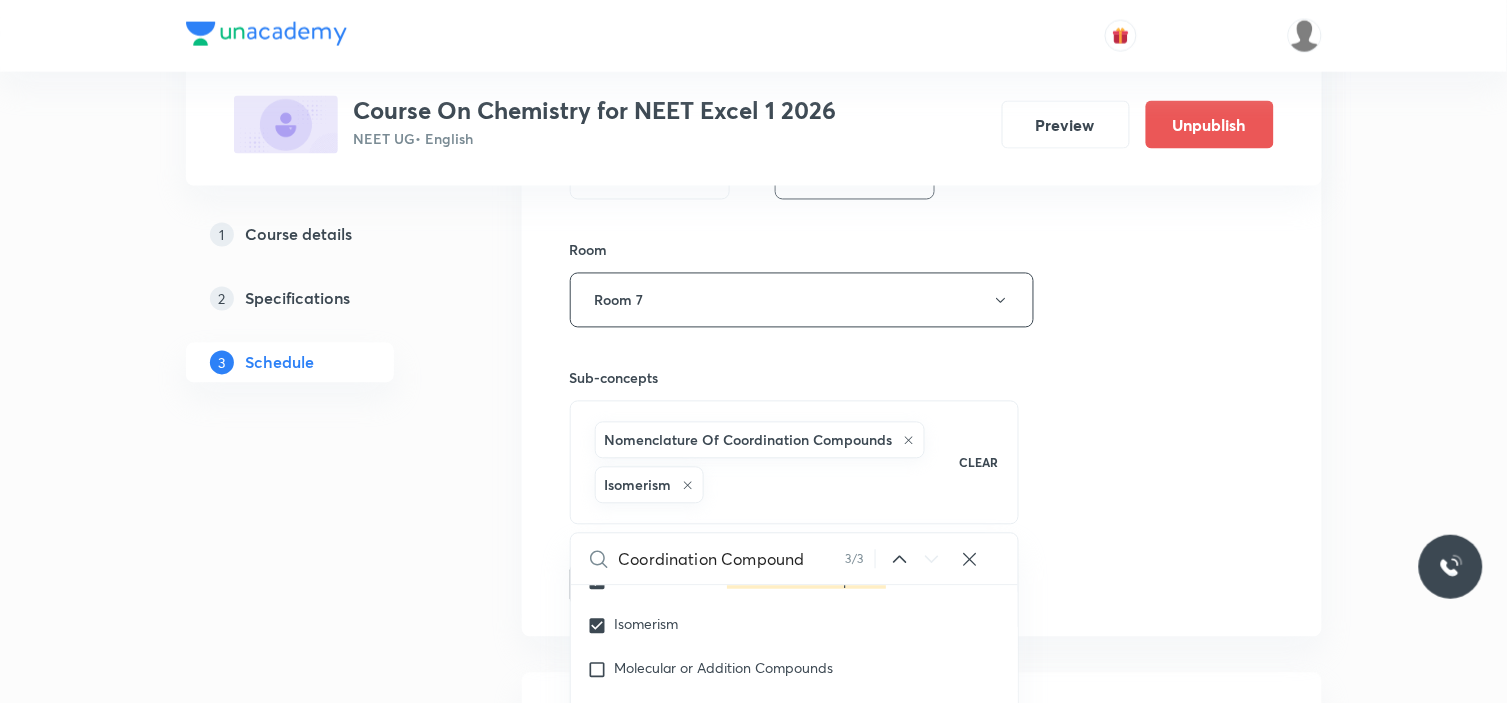 scroll, scrollTop: 998, scrollLeft: 0, axis: vertical 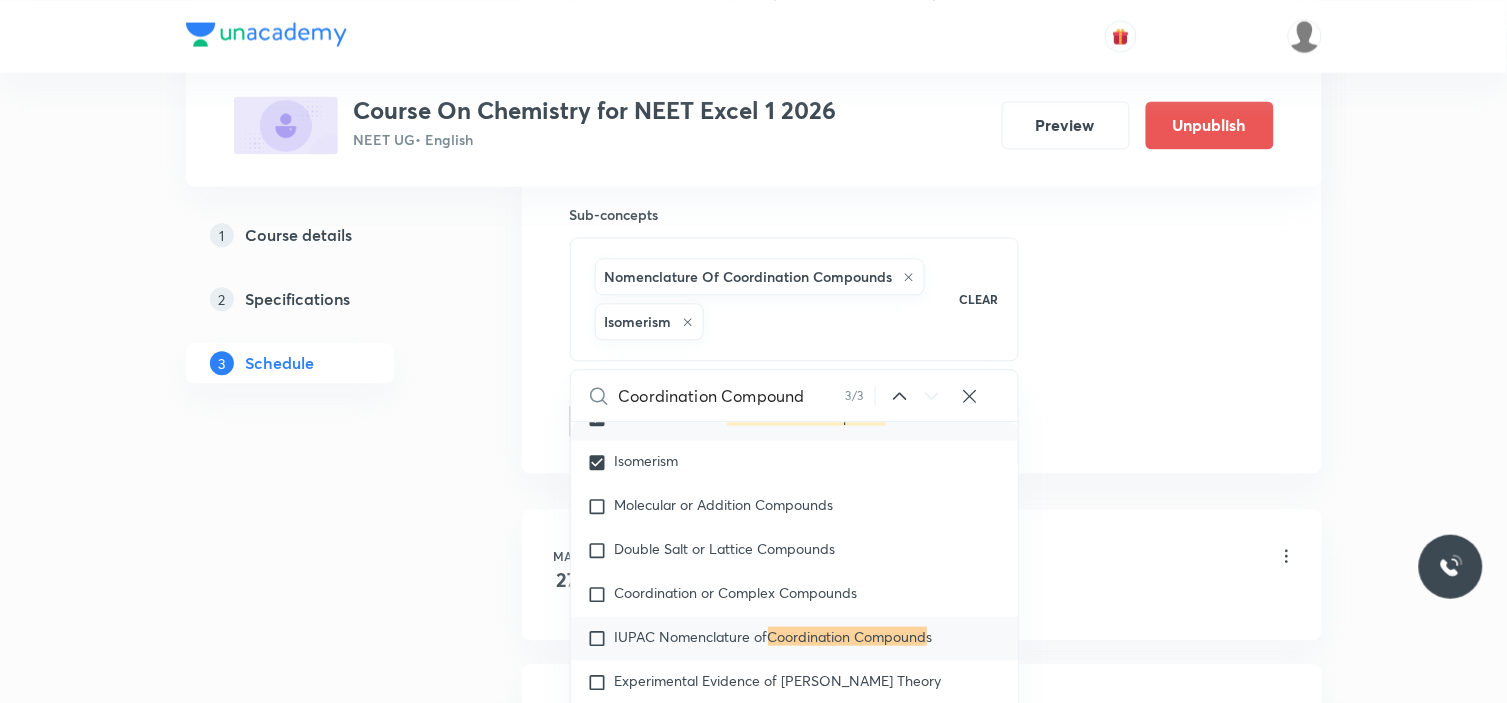 click at bounding box center (601, 418) 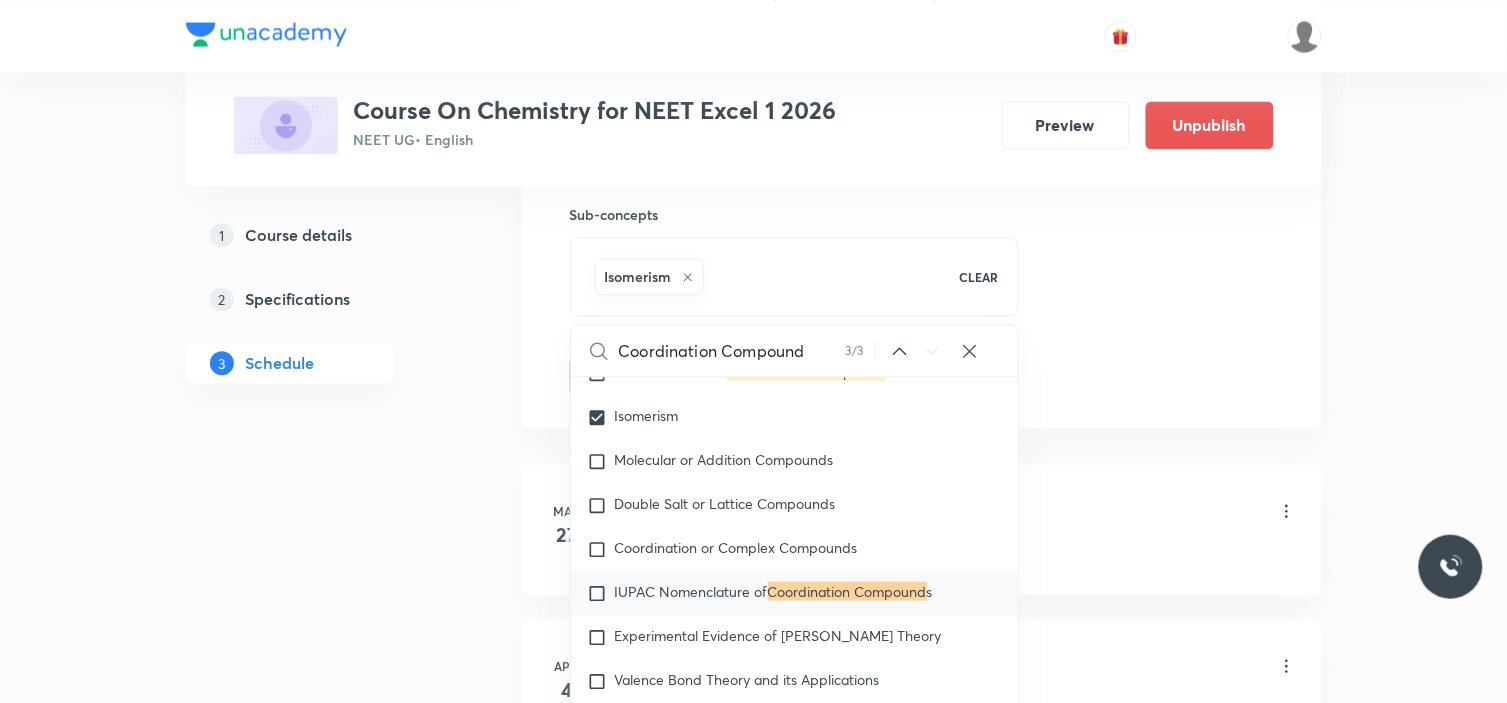 click on "Session  38 Live class Session title 36/99 Coordination Compounds  - Isomerism ​ Schedule for Jul 10, 2025, 7:10 PM ​ Duration (in minutes) 90 ​   Session type Online Offline Room Room 7 Sub-concepts Isomerism CLEAR Coordination Compound 3 / 3 ​ Chemistry - Full Syllabus Mock Questions Chemistry - Full Syllabus Mock Questions Chemistry Previous Year Chemistry Previous Year Questions Chemistry Previous Year Questions General Topics & Mole Concept Basic Concepts Covered previously Mole – Basic Introduction Percentage Composition Stoichiometry Principle of Atom Conservation (POAC) Relation between Stoichiometric Quantities Application of Mole Concept: Gravimetric Analysis Electronic Configuration Of Atoms (Hund's rule)  Quantum Numbers (Magnetic Quantum no.) Quantum Numbers(Pauli's Exclusion law) Mean Molar Mass or Molecular Mass Variation of Conductivity with Concentration Mechanism of Corrosion Atomic Structure Discovery Of Electron Some Prerequisites of Physics Discovery Of Protons And Neutrons Wave" at bounding box center (922, -85) 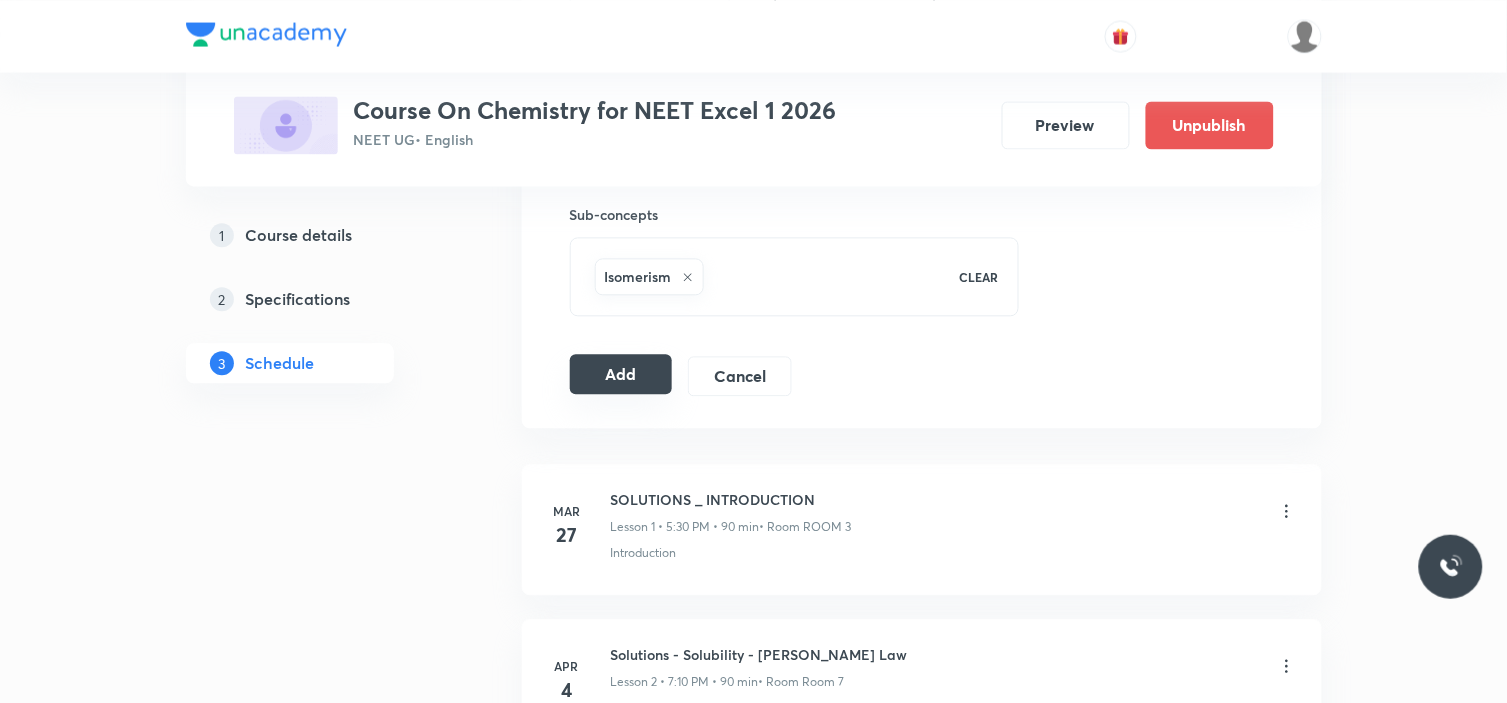 click on "Add" at bounding box center (621, 374) 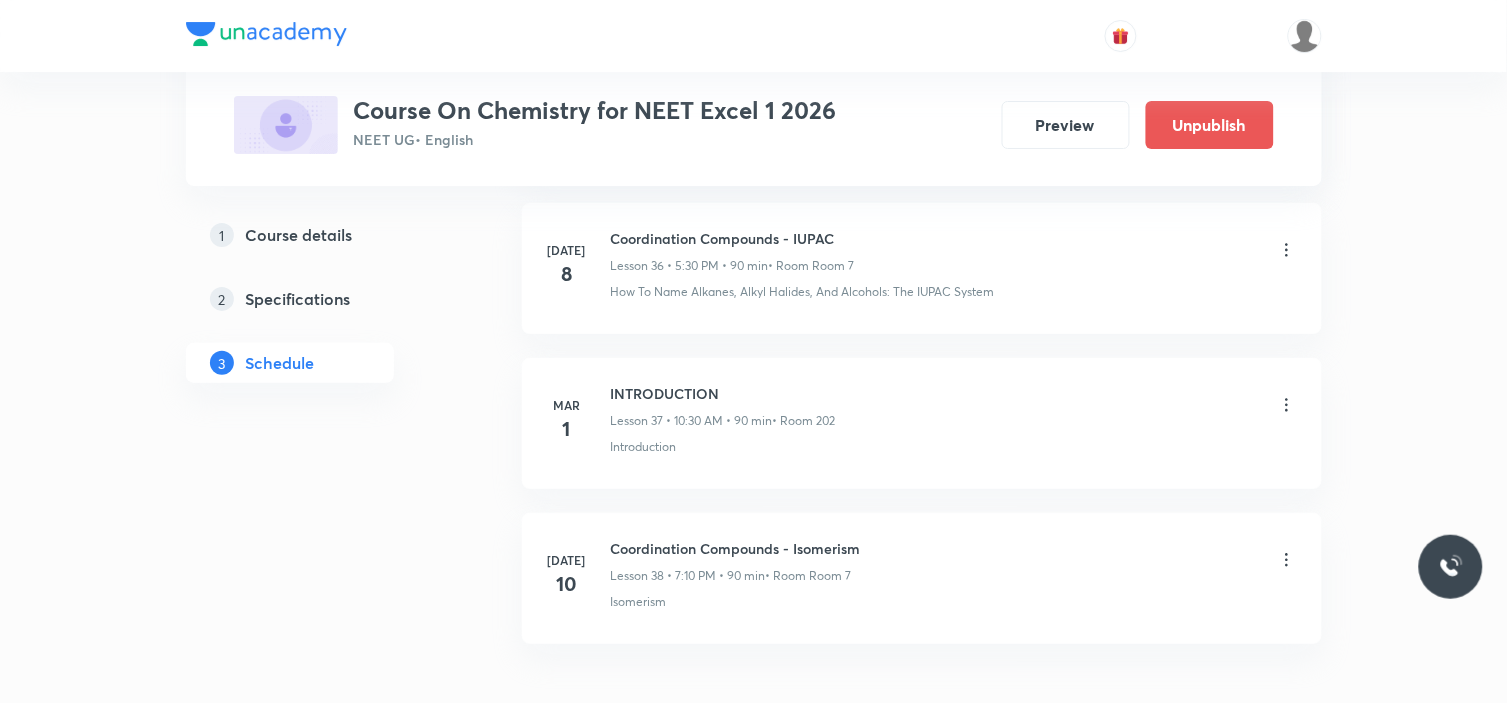 scroll, scrollTop: 5876, scrollLeft: 0, axis: vertical 